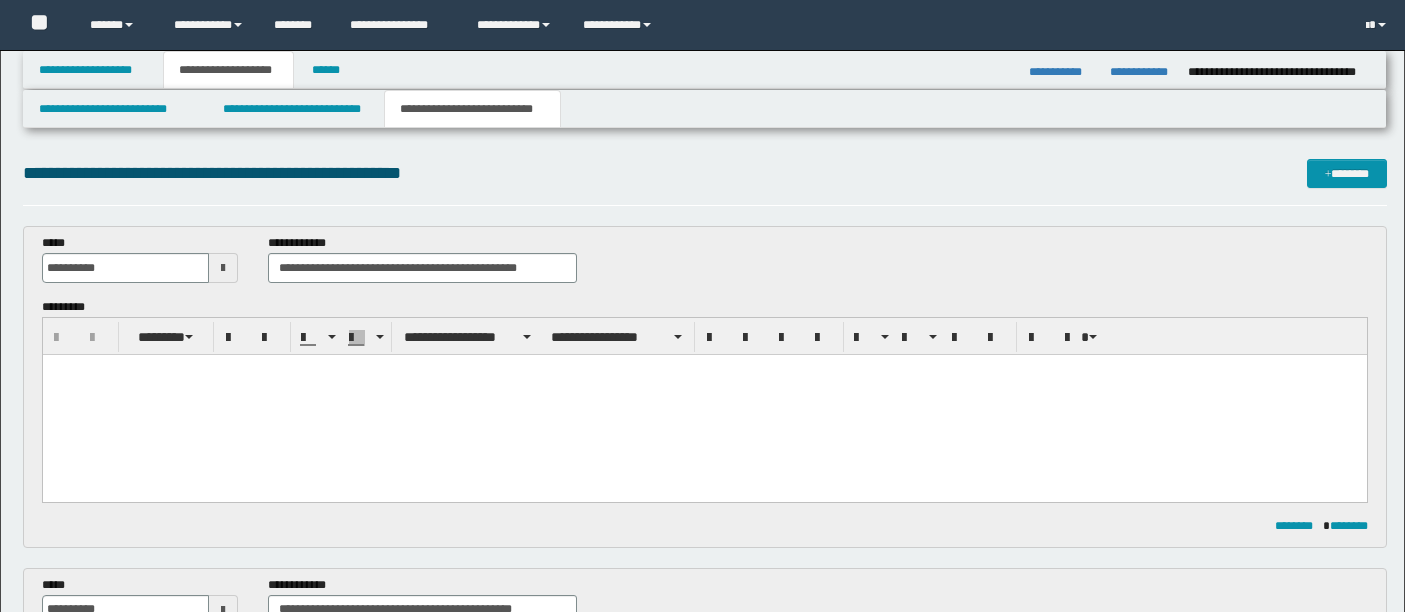 scroll, scrollTop: 2062, scrollLeft: 0, axis: vertical 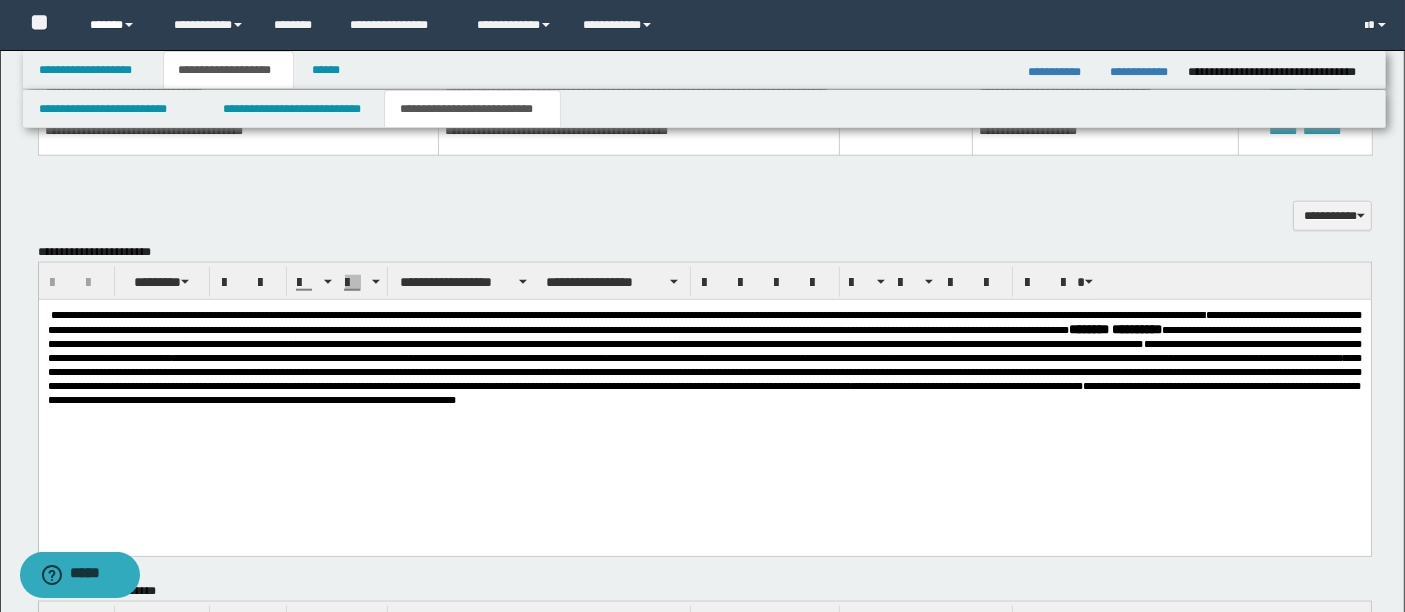 click on "******" at bounding box center [117, 25] 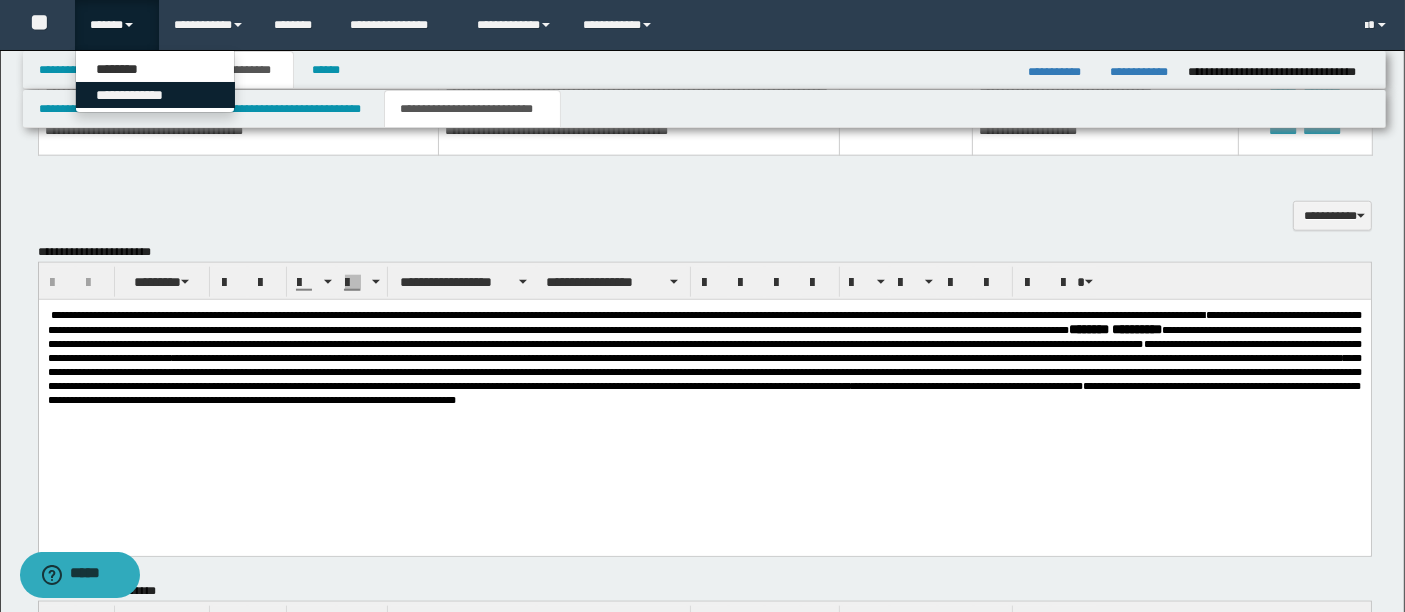 click on "**********" at bounding box center [155, 95] 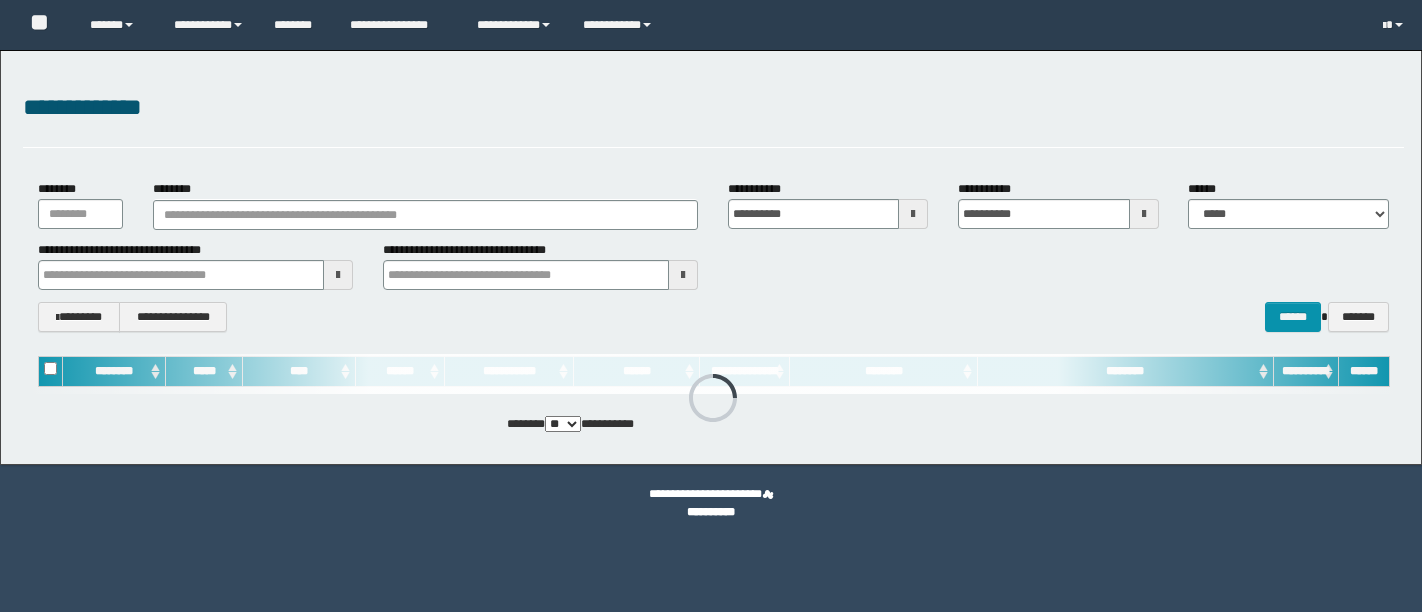 scroll, scrollTop: 0, scrollLeft: 0, axis: both 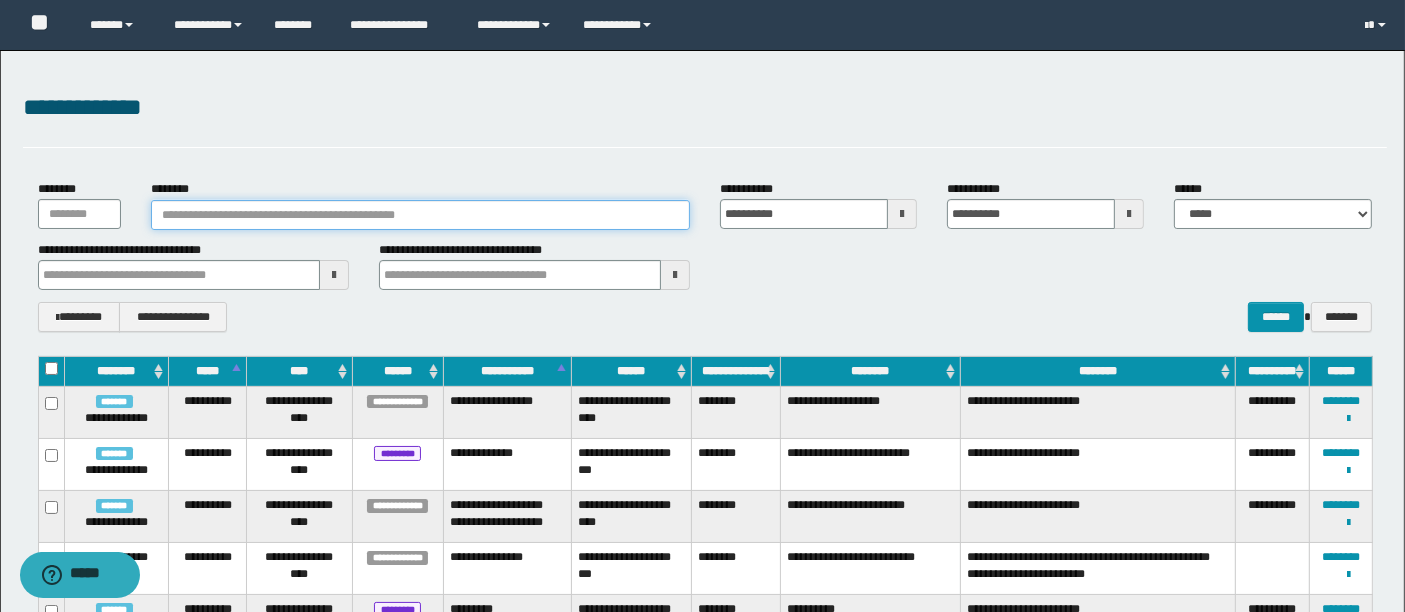 click on "********" at bounding box center [420, 215] 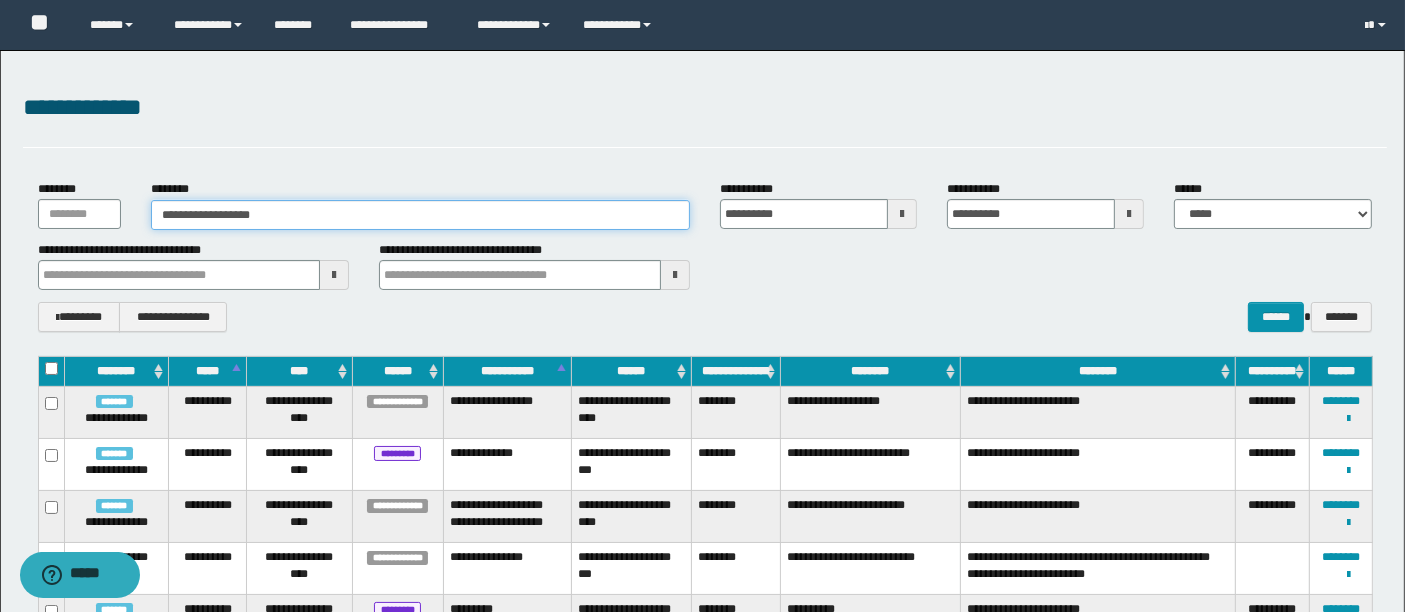 type on "**********" 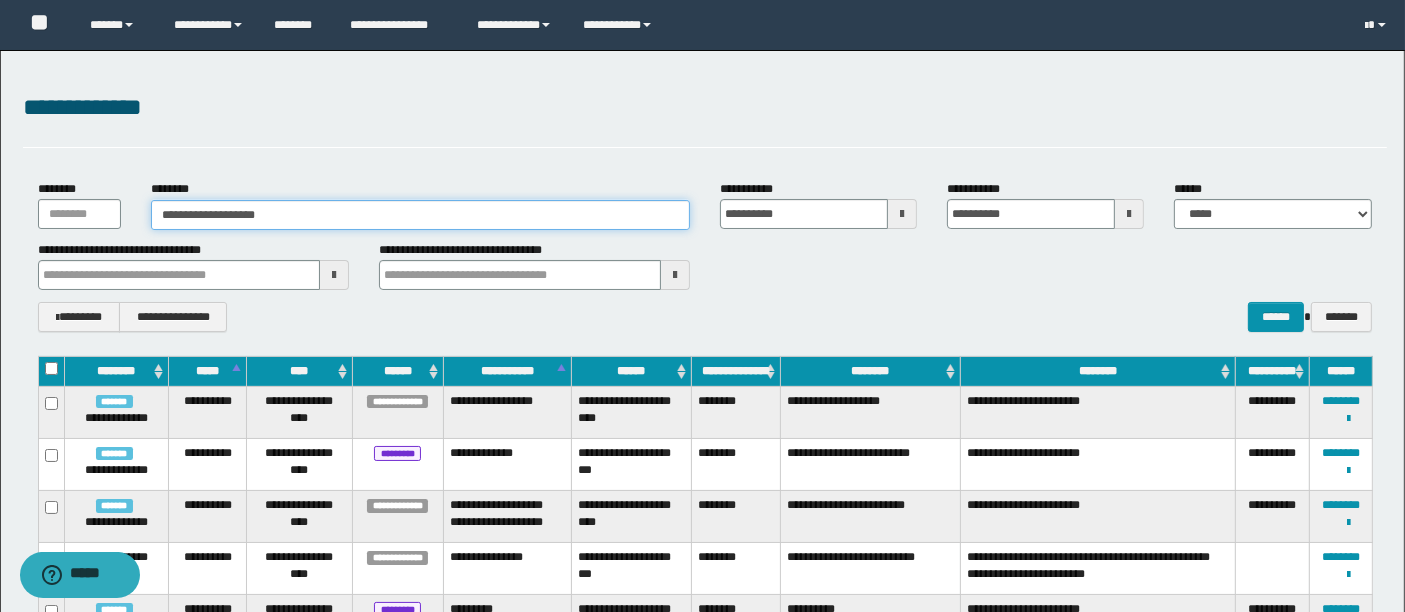 type on "**********" 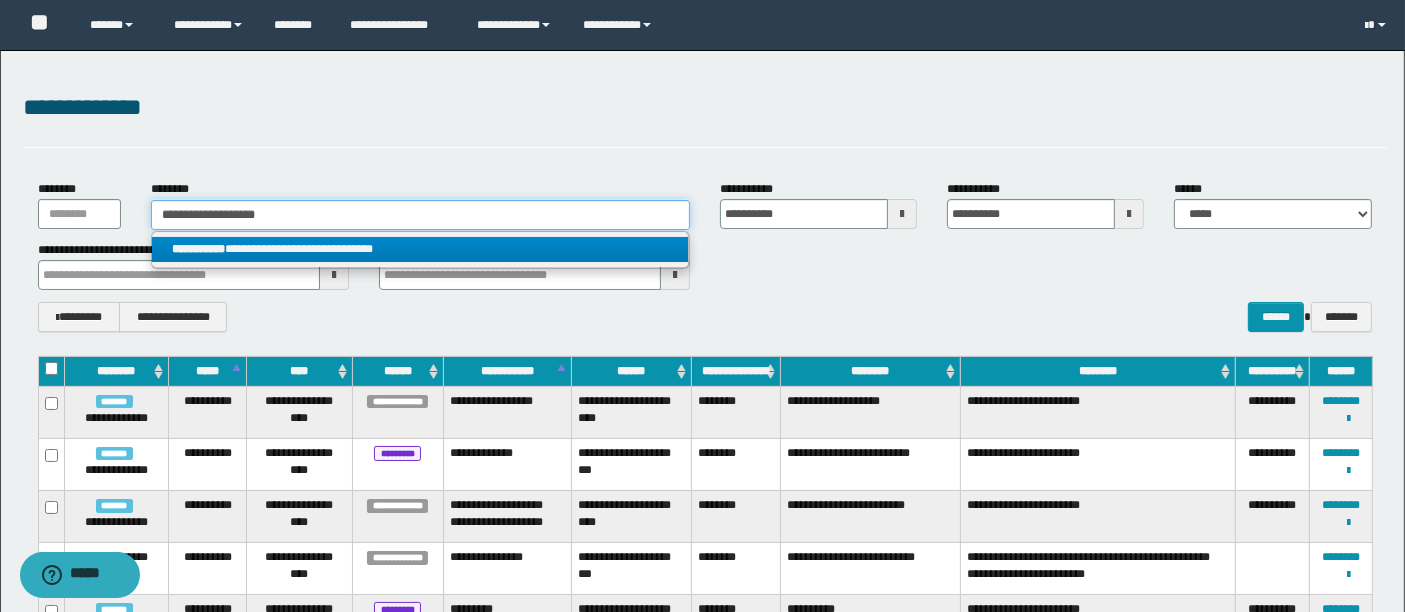 type on "**********" 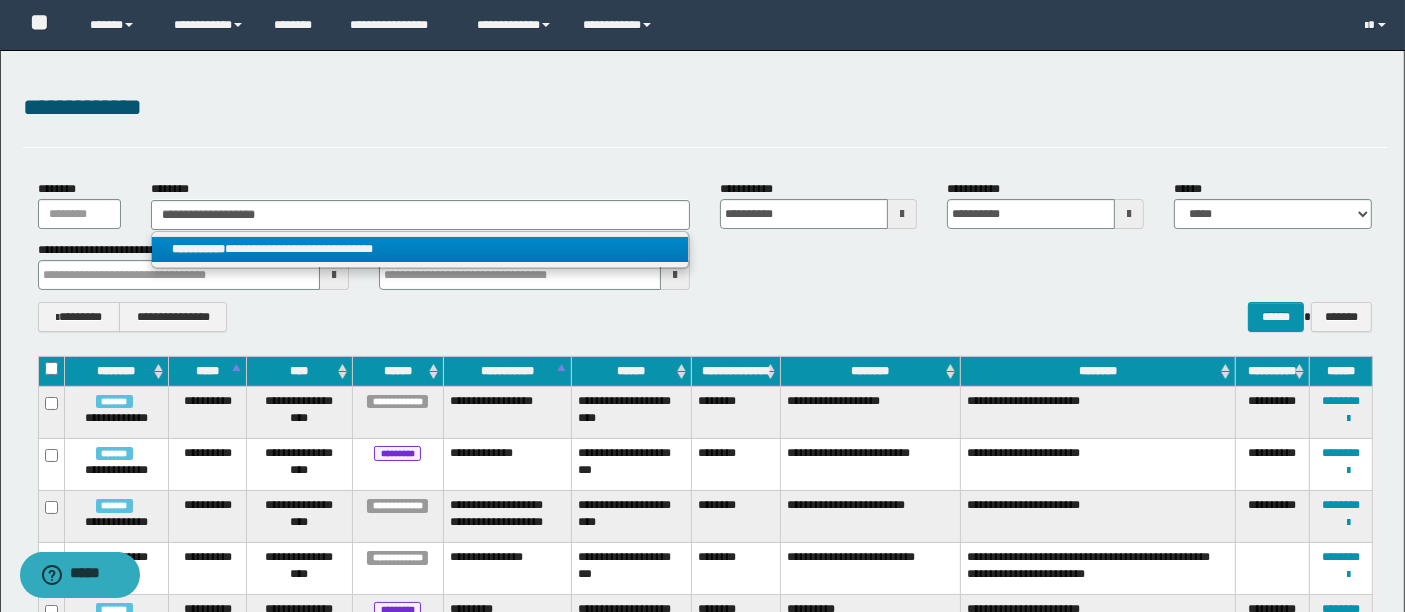 click on "**********" at bounding box center (420, 249) 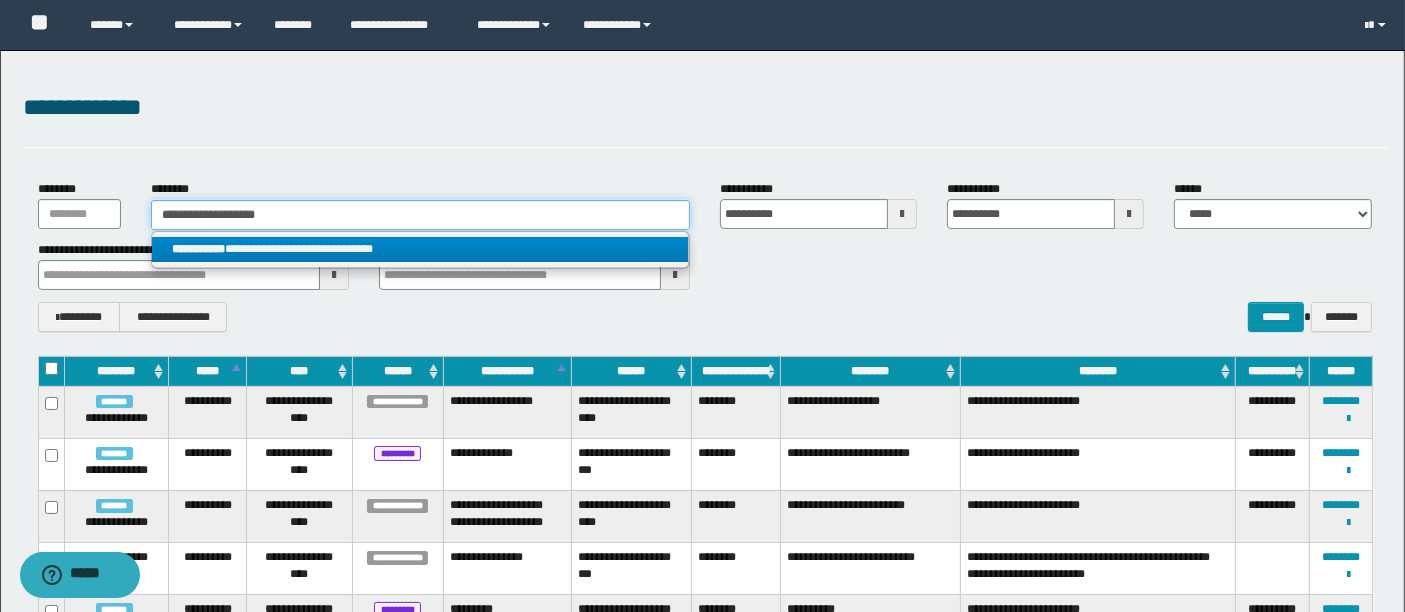 type 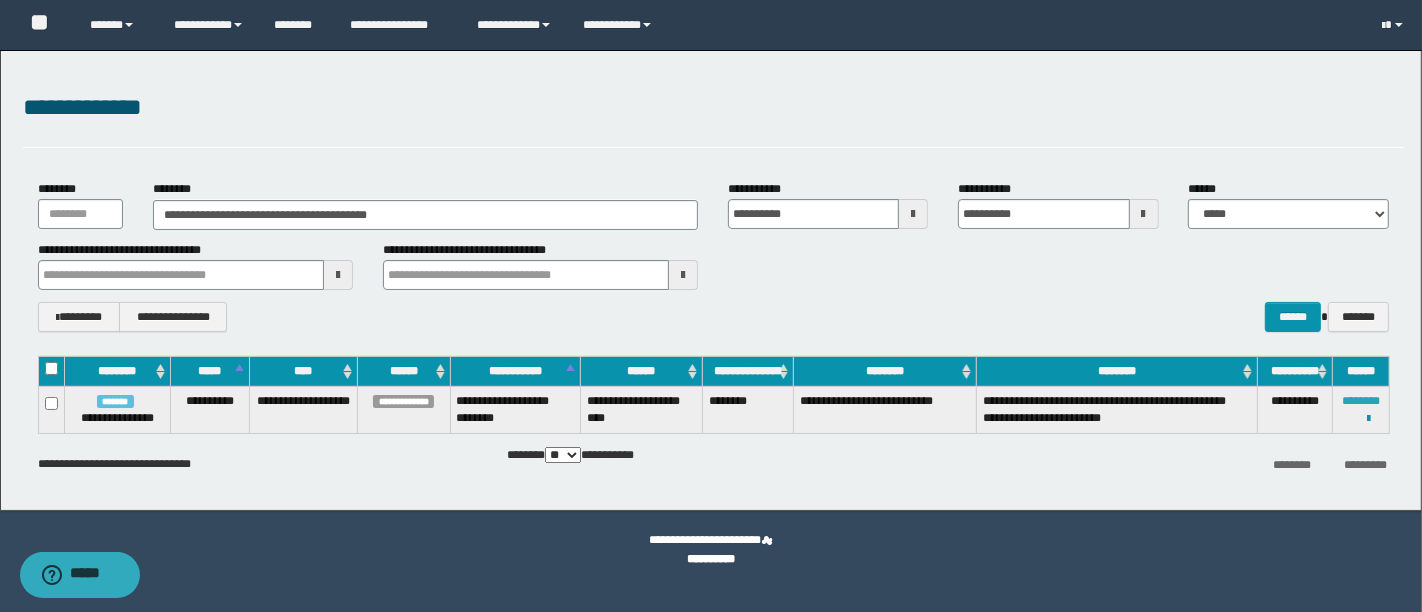 click on "********" at bounding box center (1361, 401) 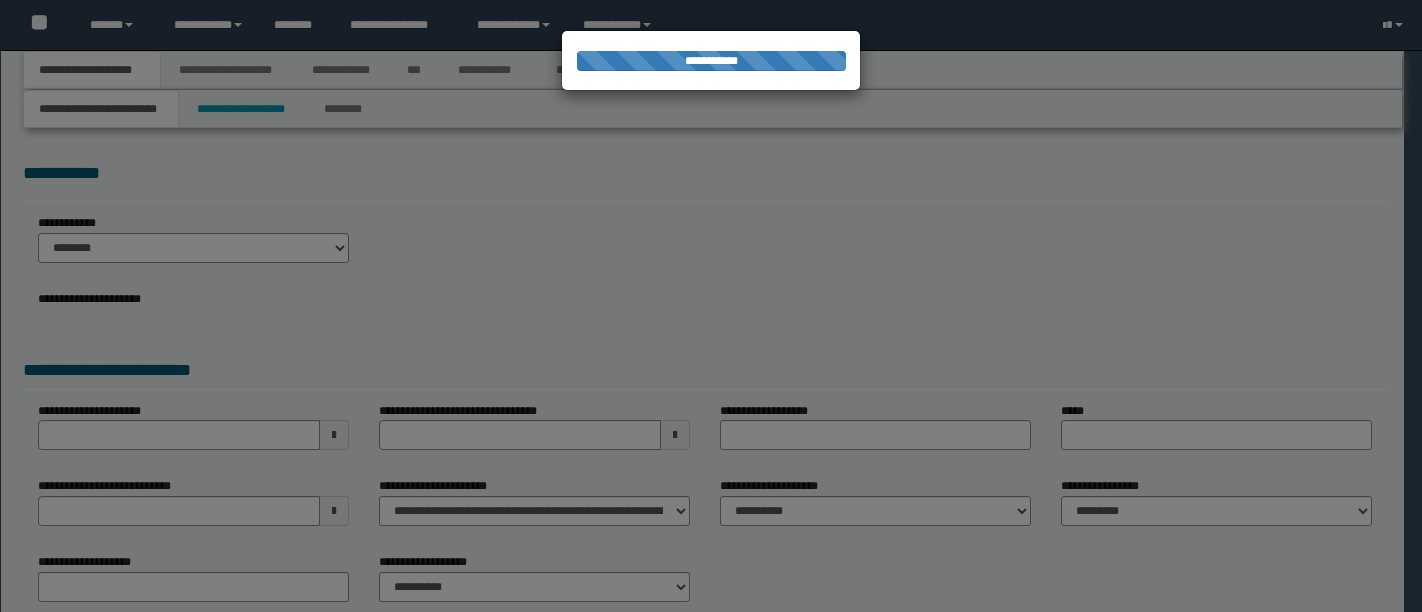 scroll, scrollTop: 0, scrollLeft: 0, axis: both 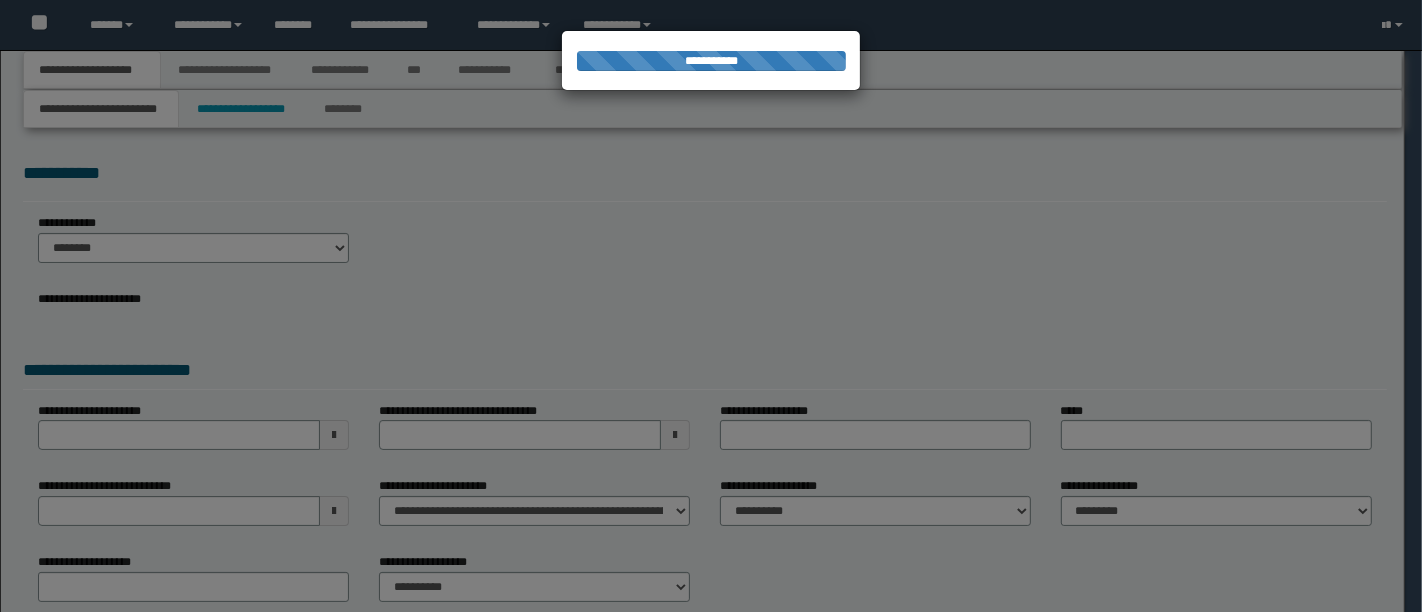 type on "**********" 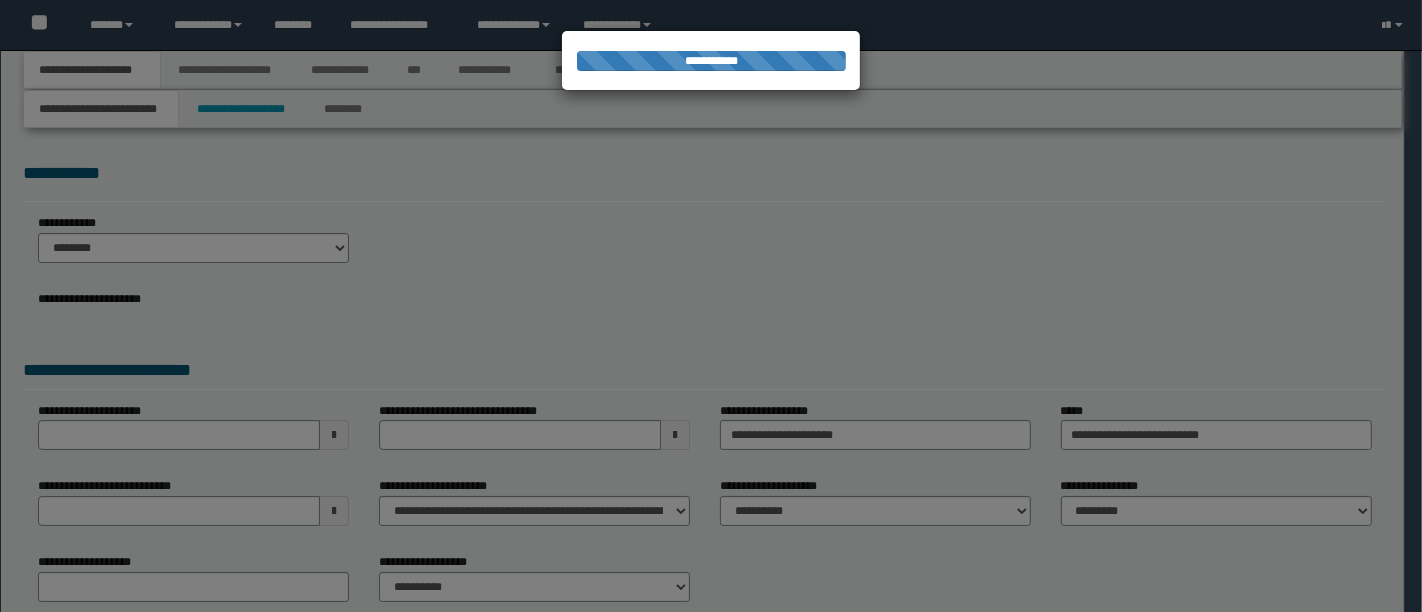 select on "*" 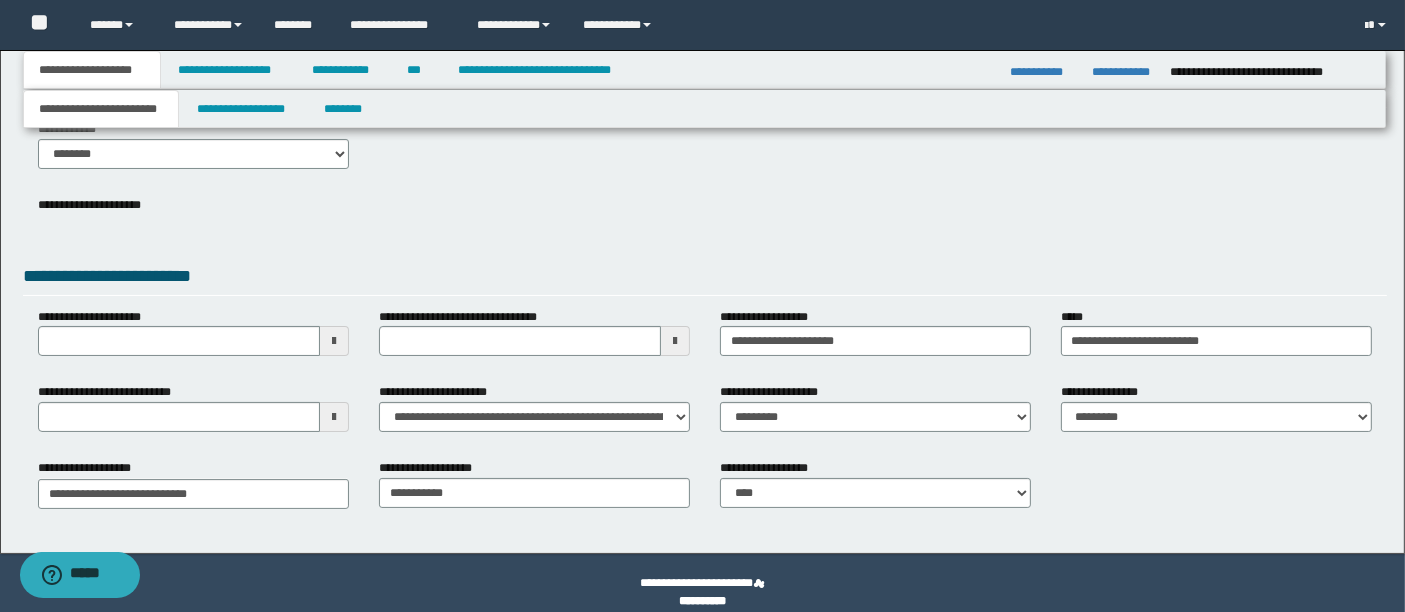 scroll, scrollTop: 112, scrollLeft: 0, axis: vertical 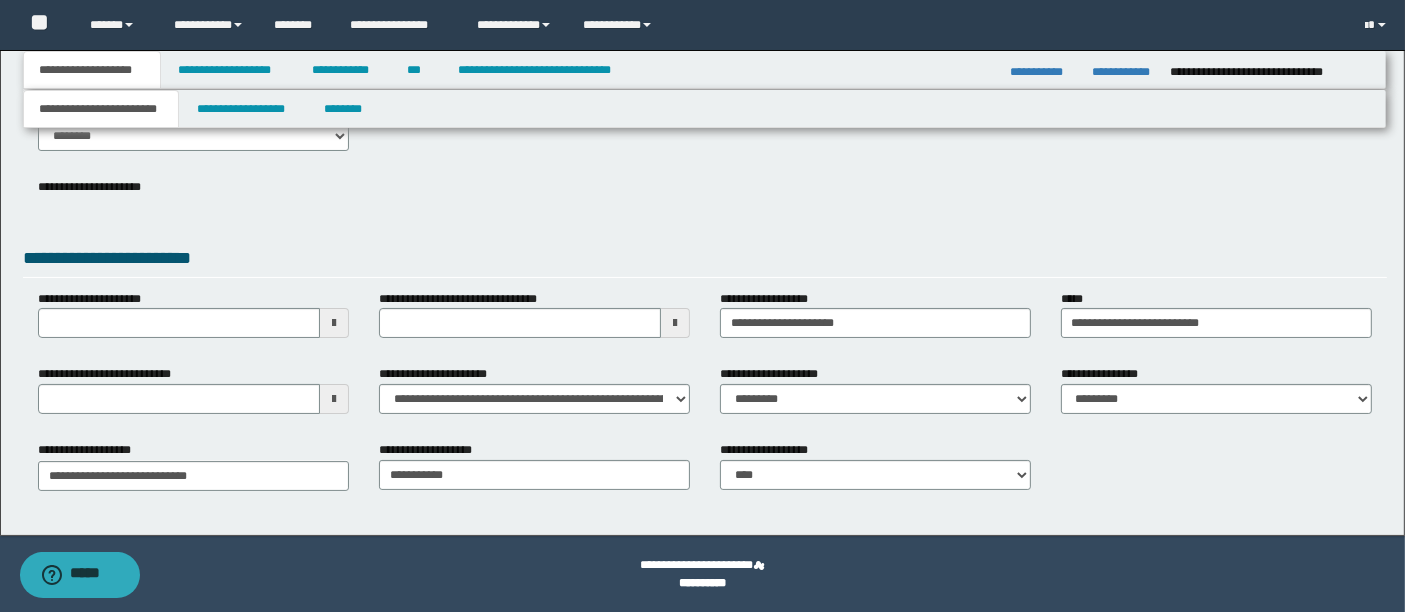 click on "**********" at bounding box center [703, 575] 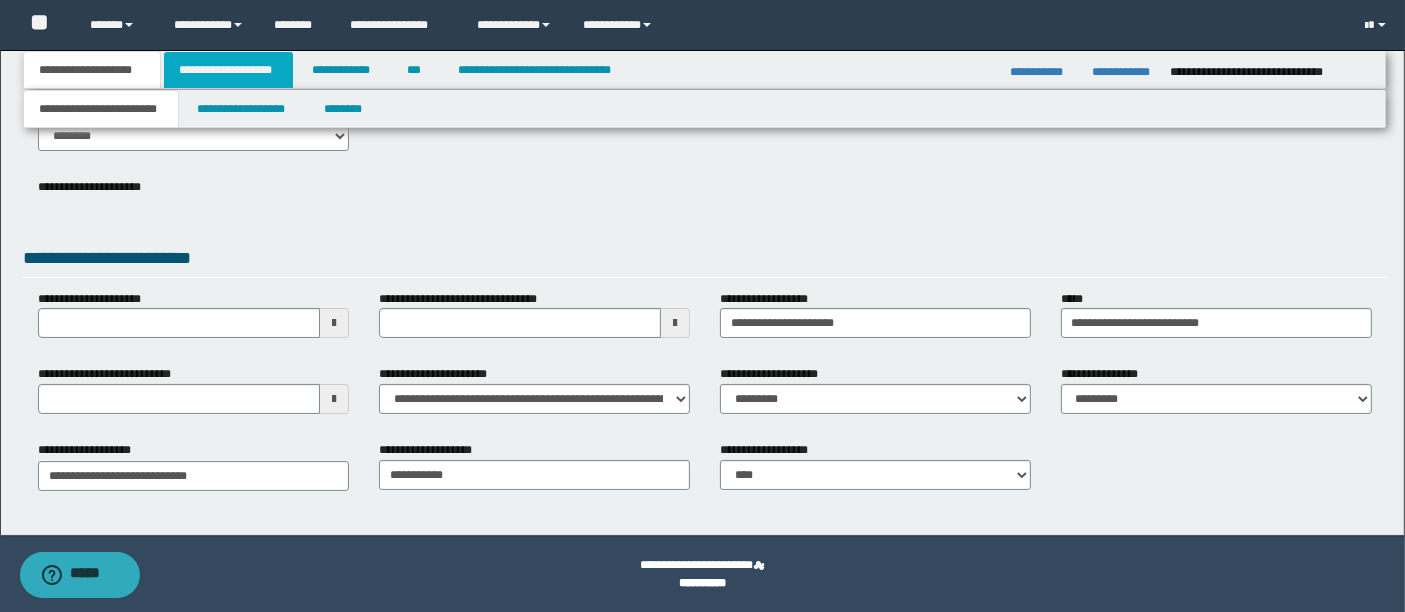 click on "**********" at bounding box center [228, 70] 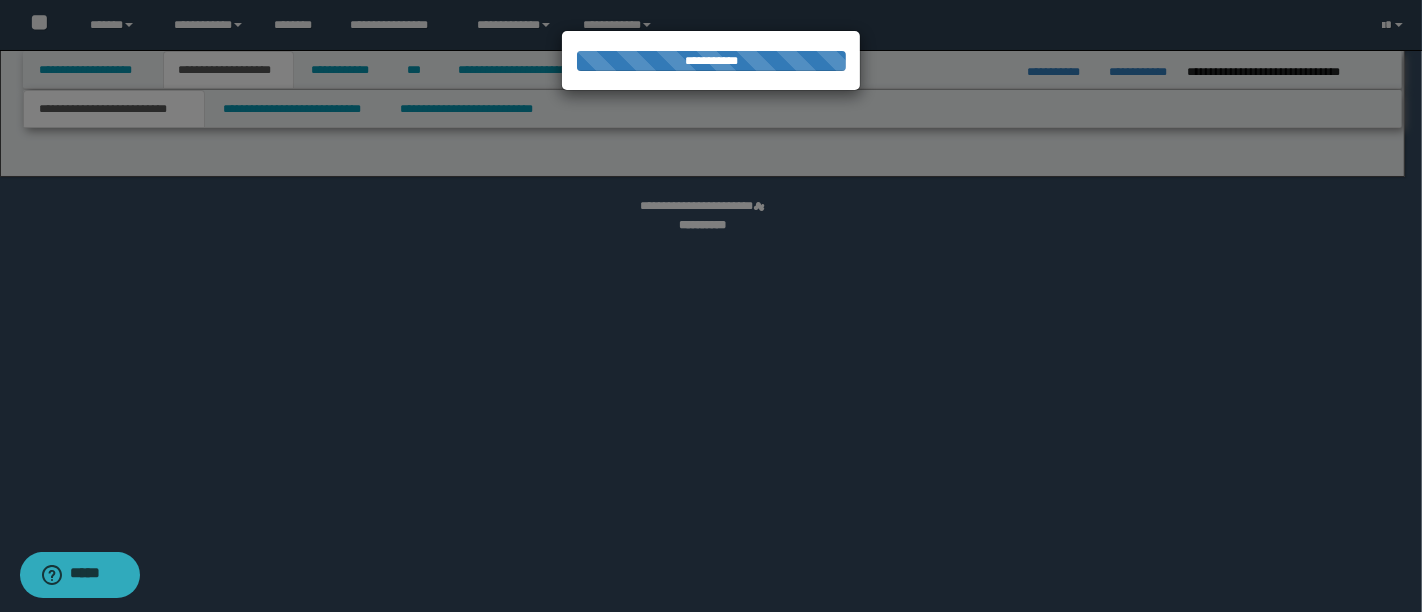 click at bounding box center (711, 306) 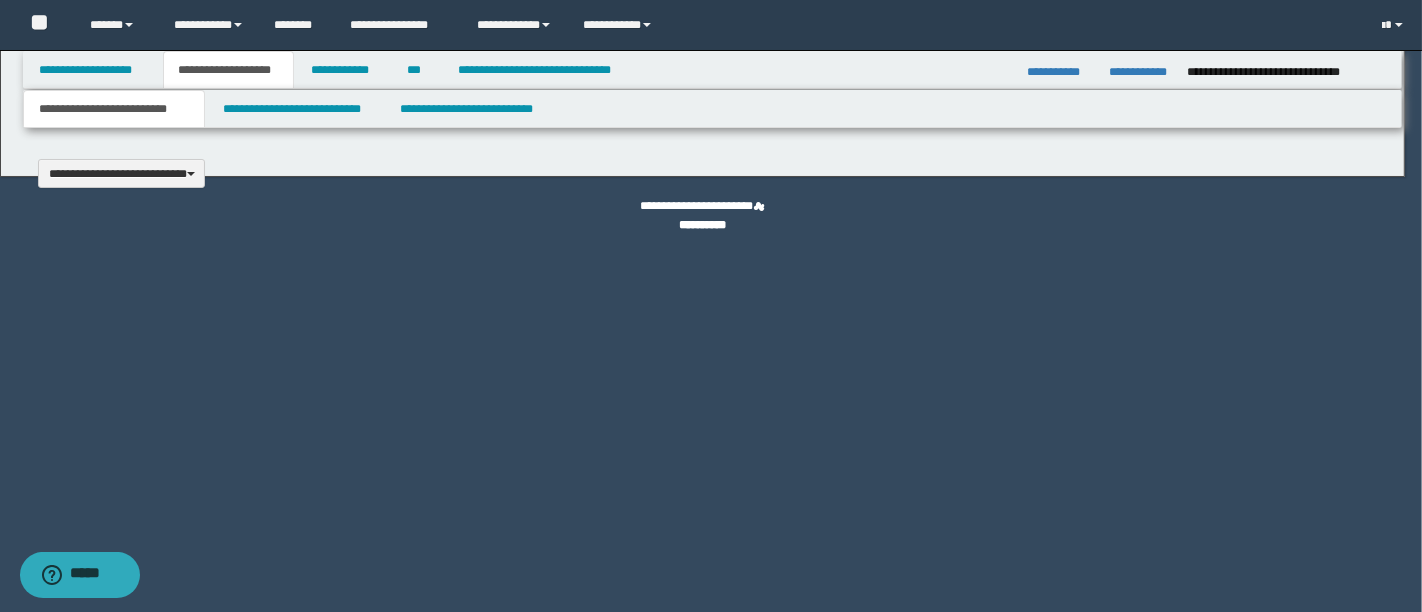type 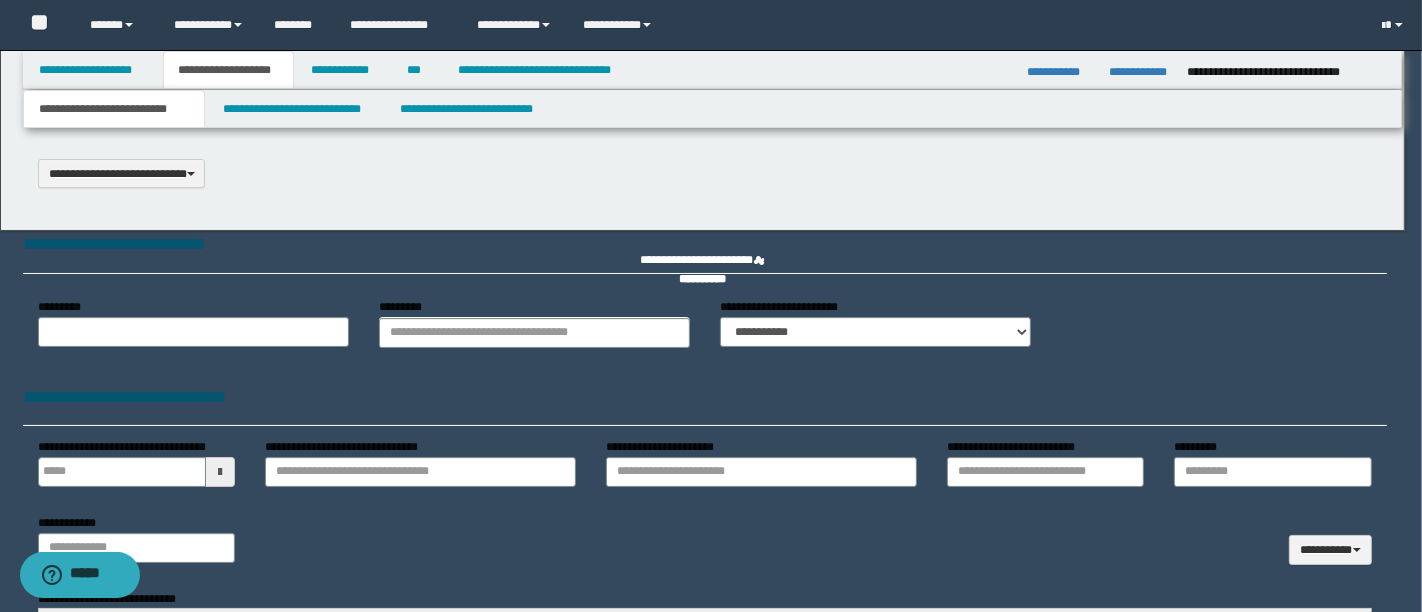 type on "**********" 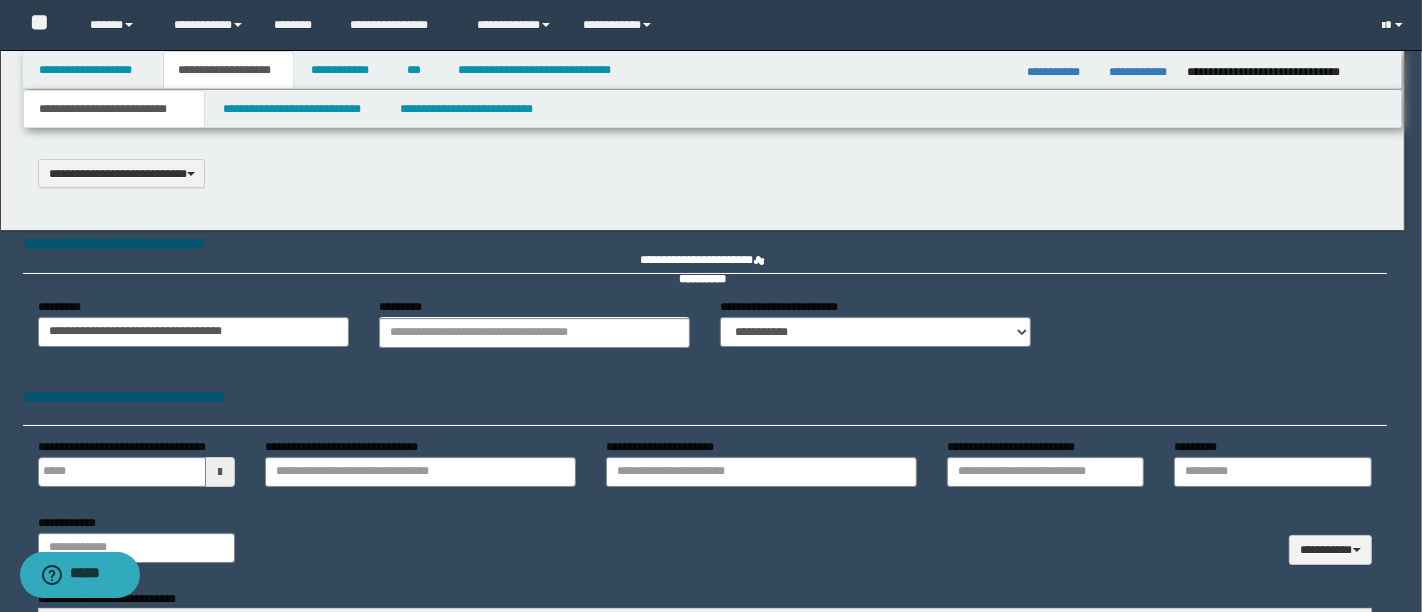 select on "*" 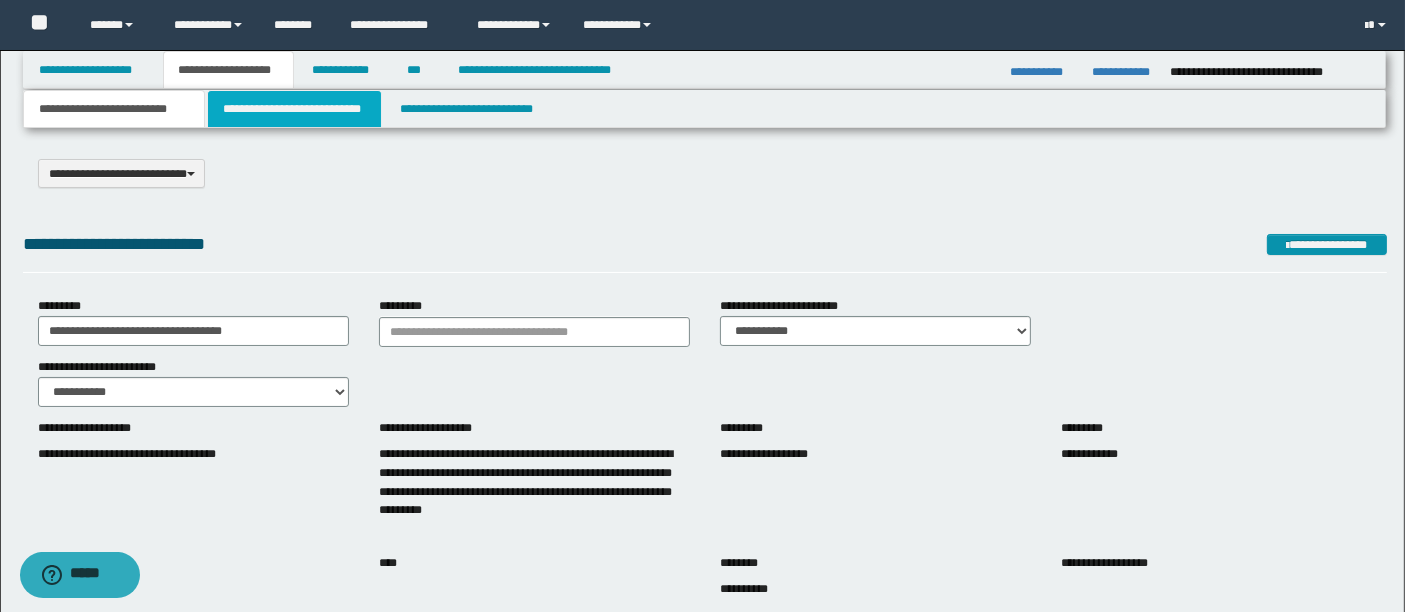 click on "**********" at bounding box center [294, 109] 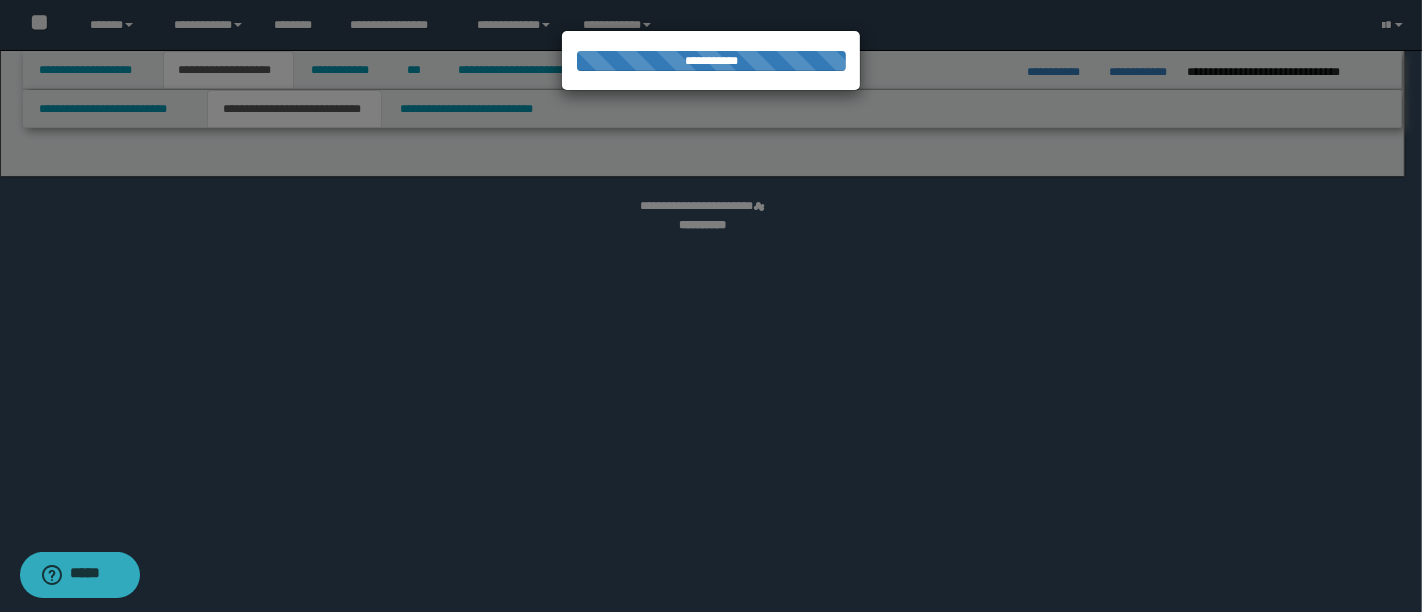 select on "*" 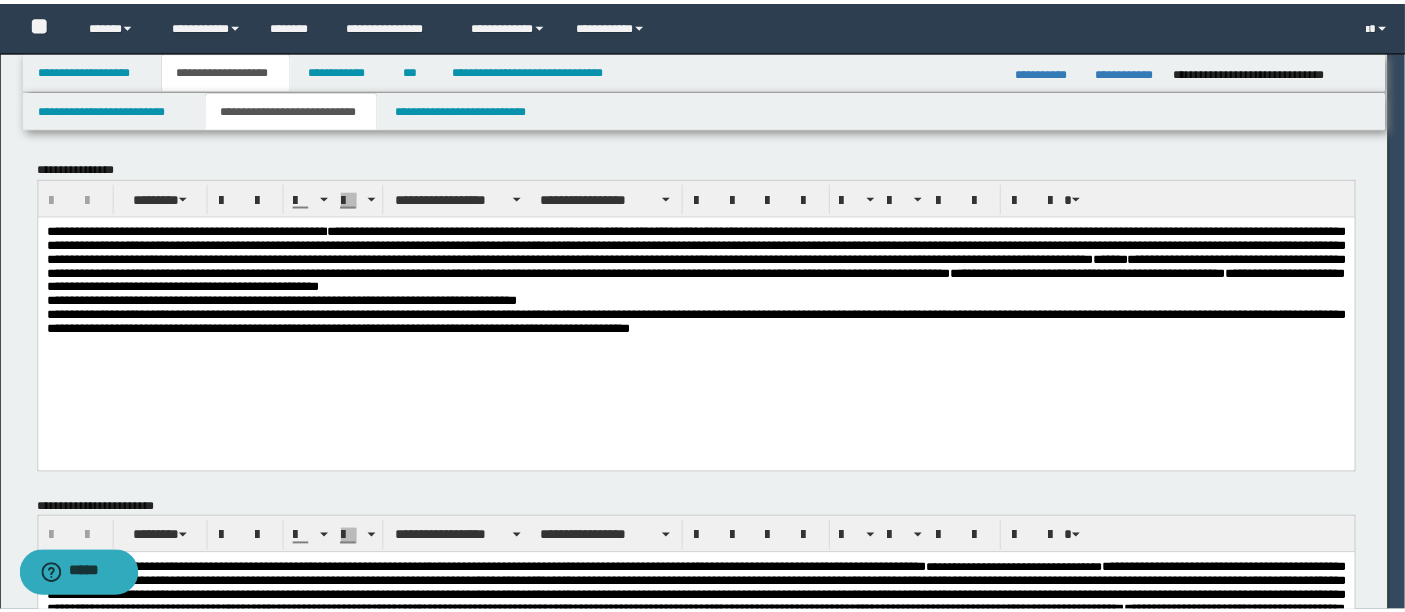 scroll, scrollTop: 0, scrollLeft: 0, axis: both 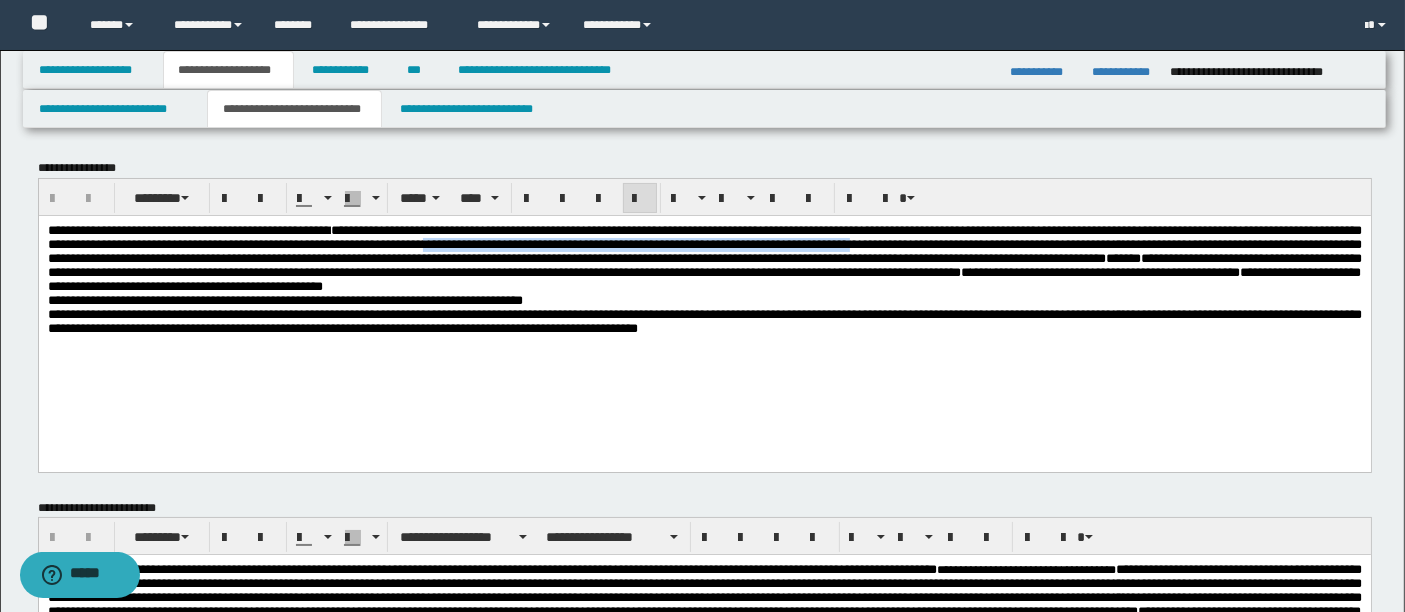 drag, startPoint x: 789, startPoint y: 246, endPoint x: 1358, endPoint y: 243, distance: 569.00793 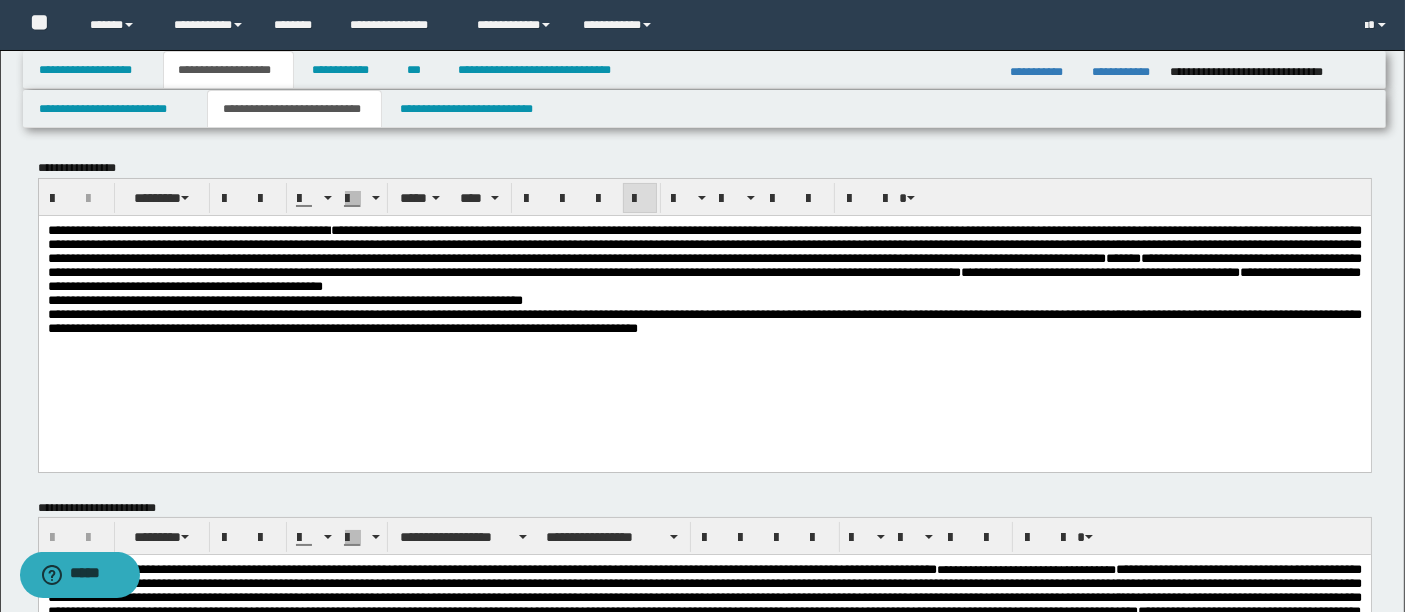 click on "**********" at bounding box center [704, 257] 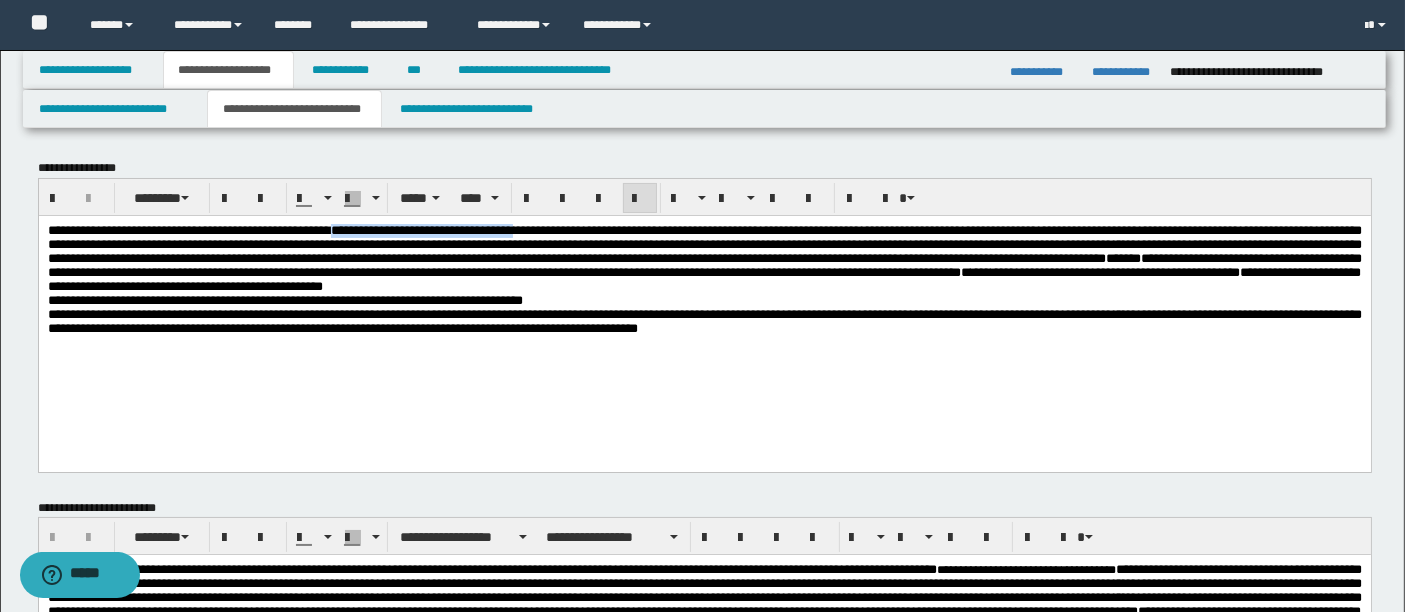 drag, startPoint x: 391, startPoint y: 230, endPoint x: 618, endPoint y: 234, distance: 227.03523 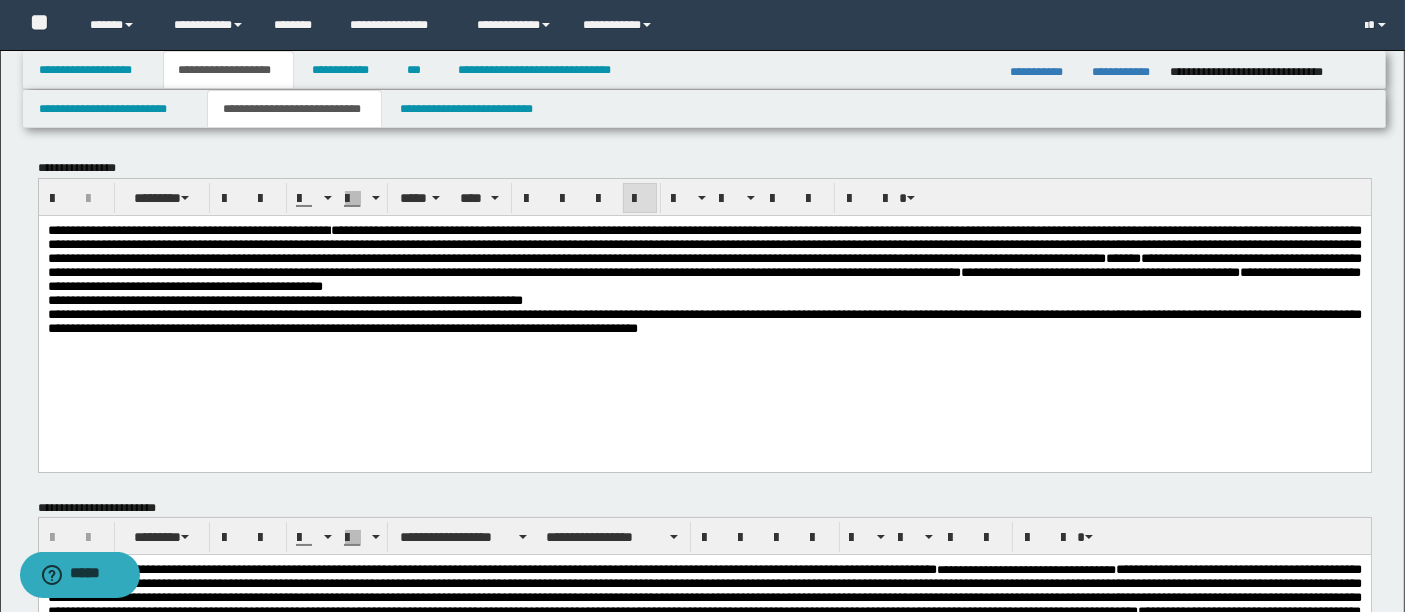 click on "**********" at bounding box center (704, 257) 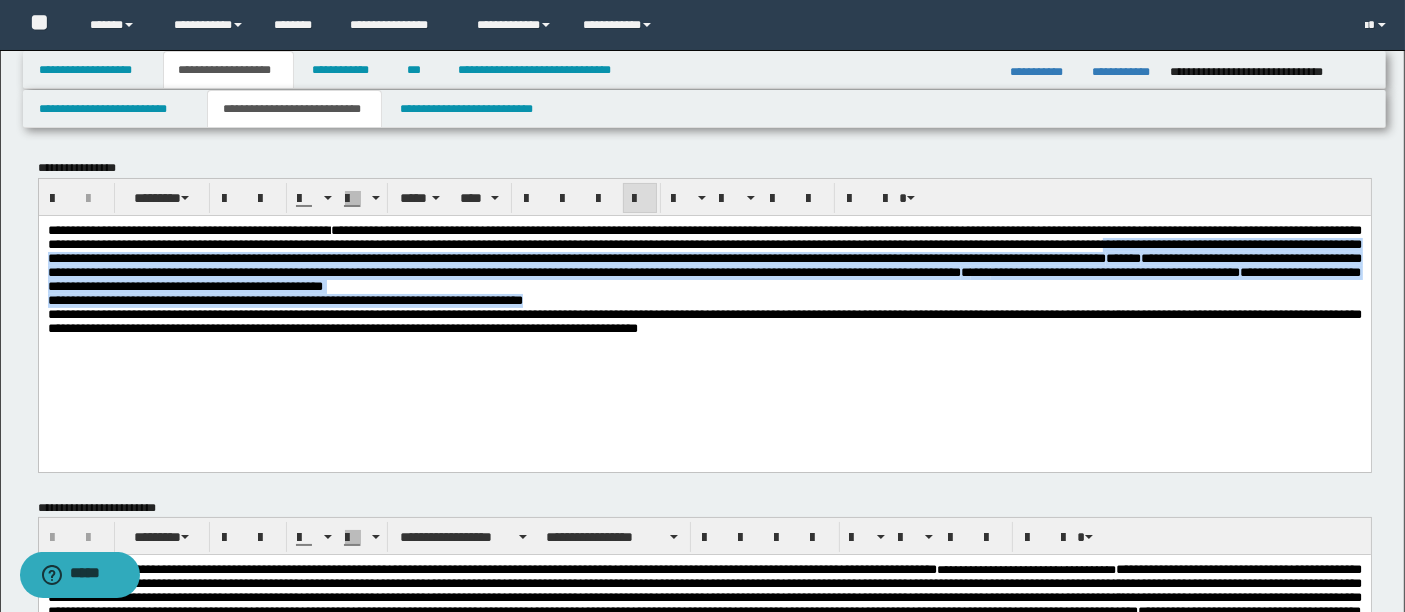 drag, startPoint x: 325, startPoint y: 260, endPoint x: 653, endPoint y: 328, distance: 334.97464 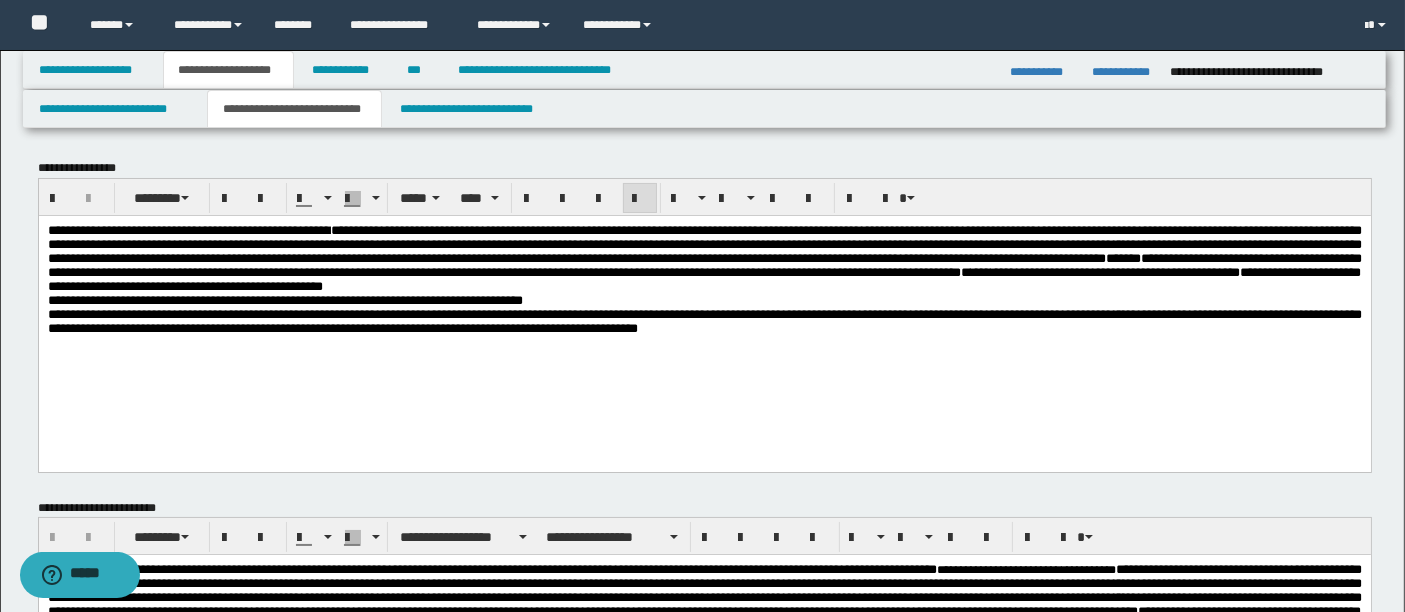 click on "**********" at bounding box center (704, 304) 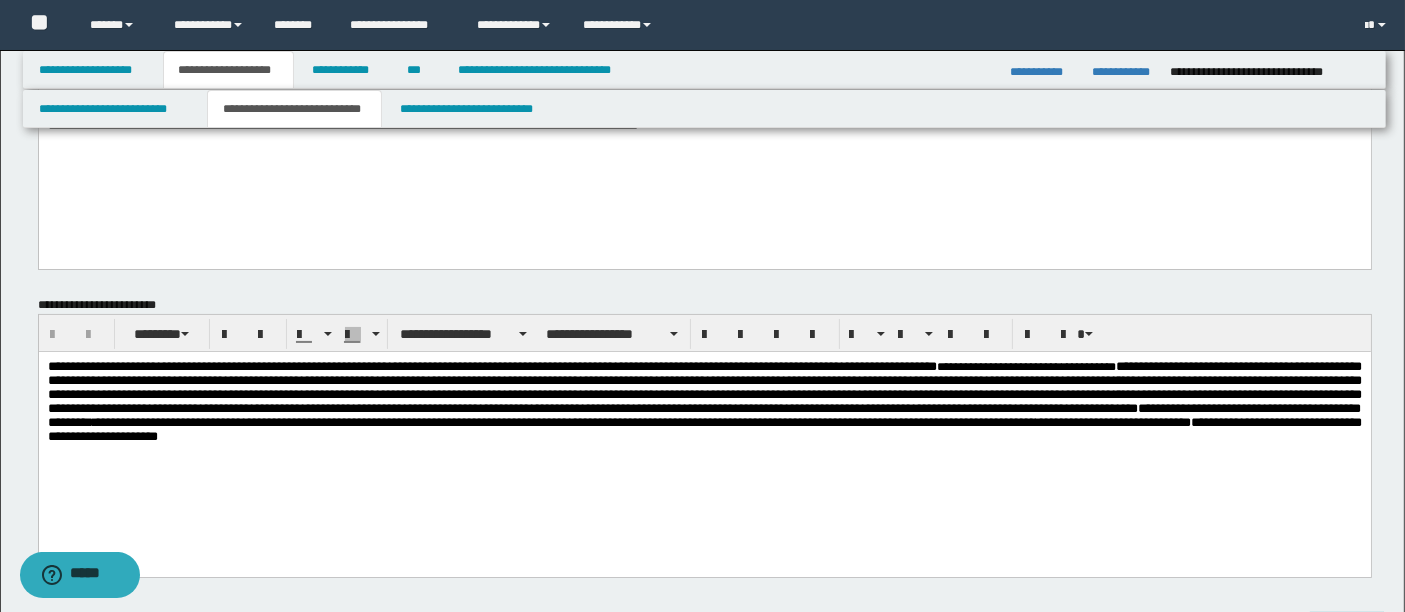 scroll, scrollTop: 206, scrollLeft: 0, axis: vertical 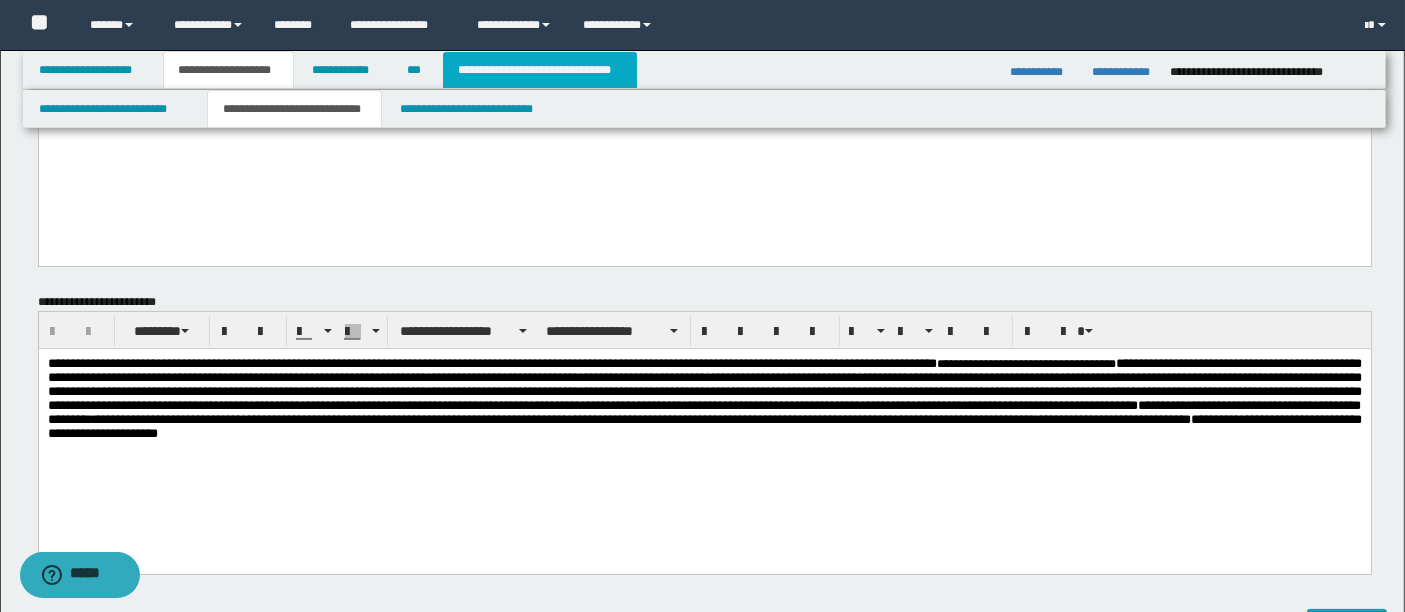 click on "**********" at bounding box center [540, 70] 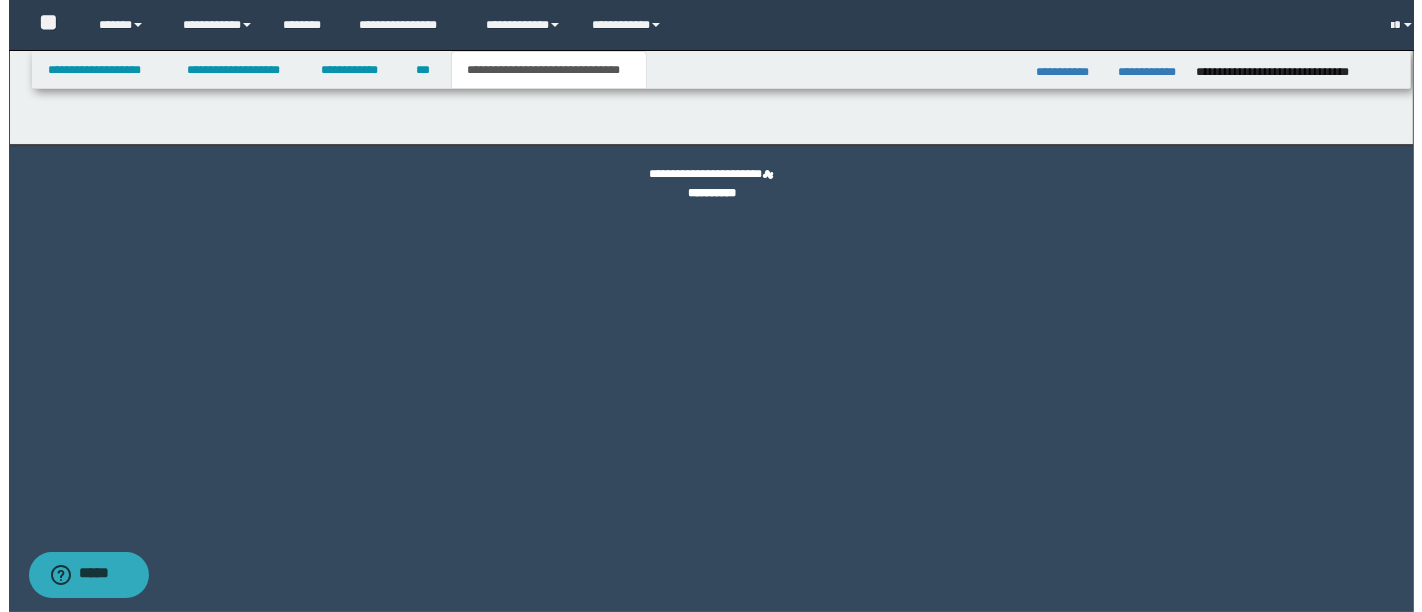 scroll, scrollTop: 0, scrollLeft: 0, axis: both 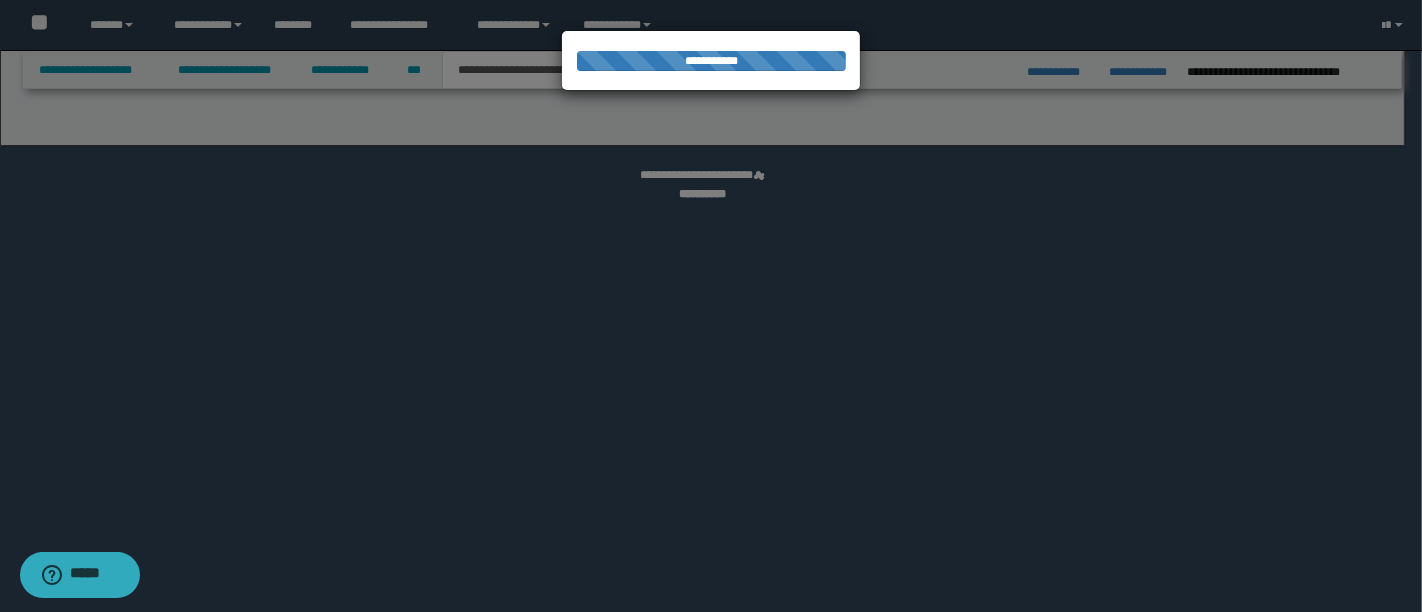 select on "*" 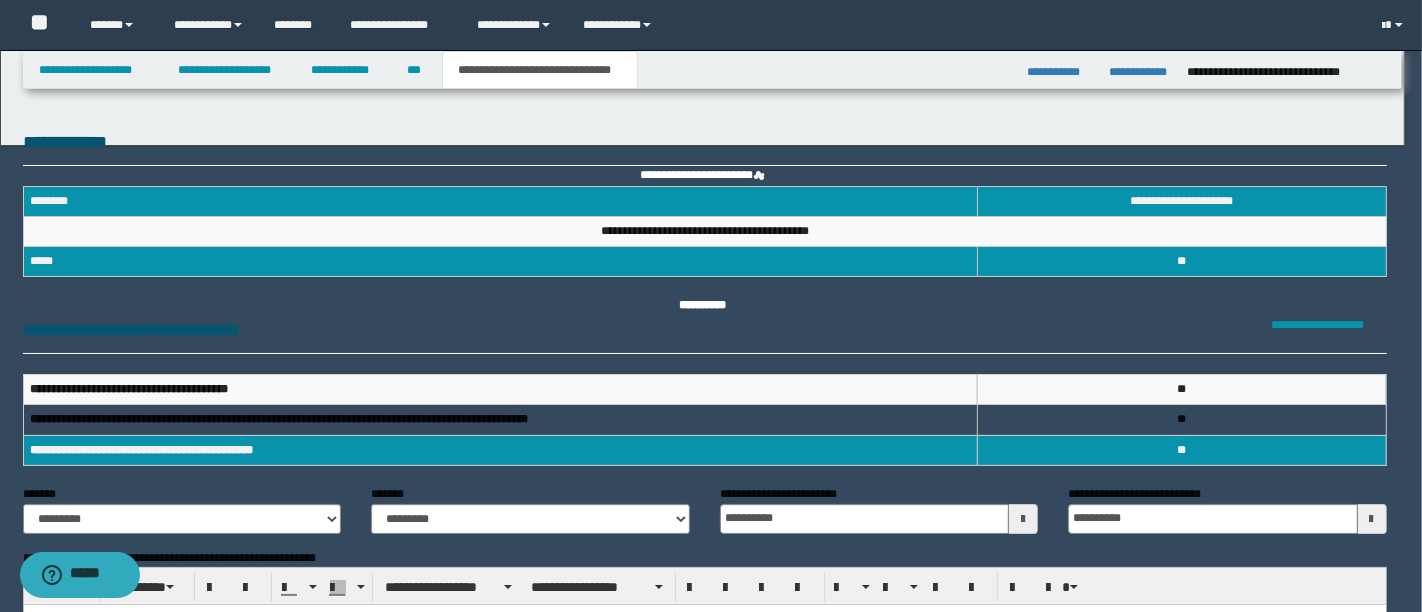 scroll, scrollTop: 0, scrollLeft: 0, axis: both 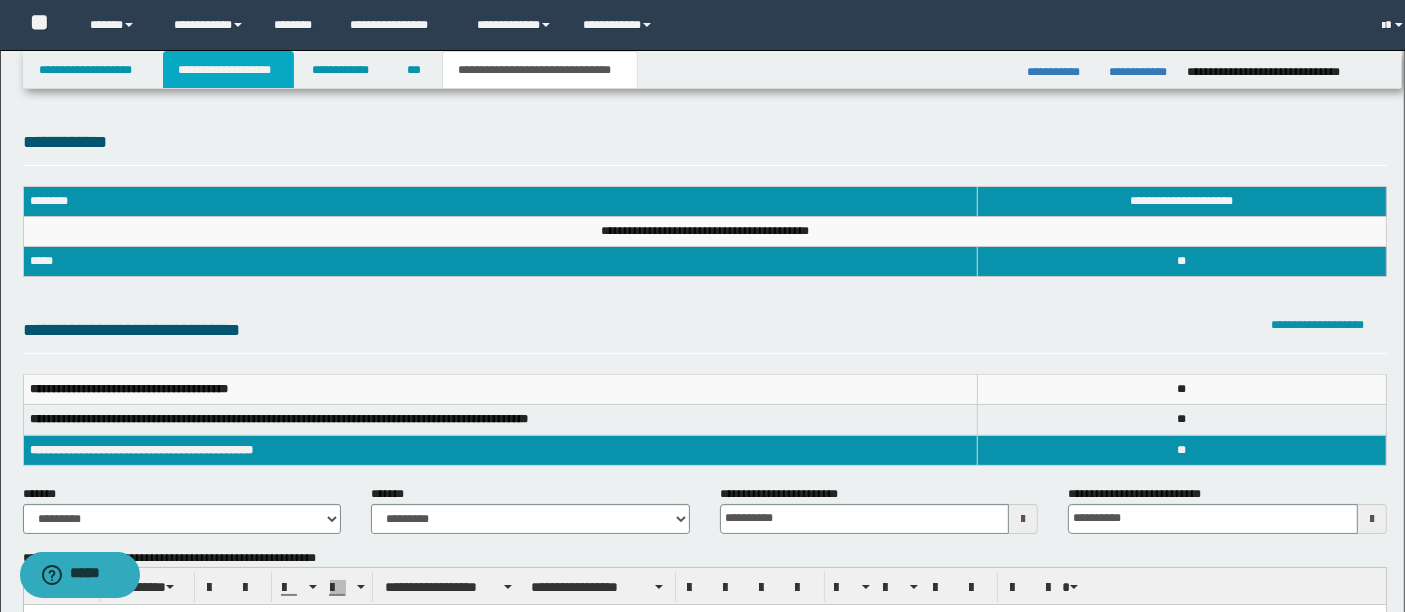 click on "**********" at bounding box center (228, 70) 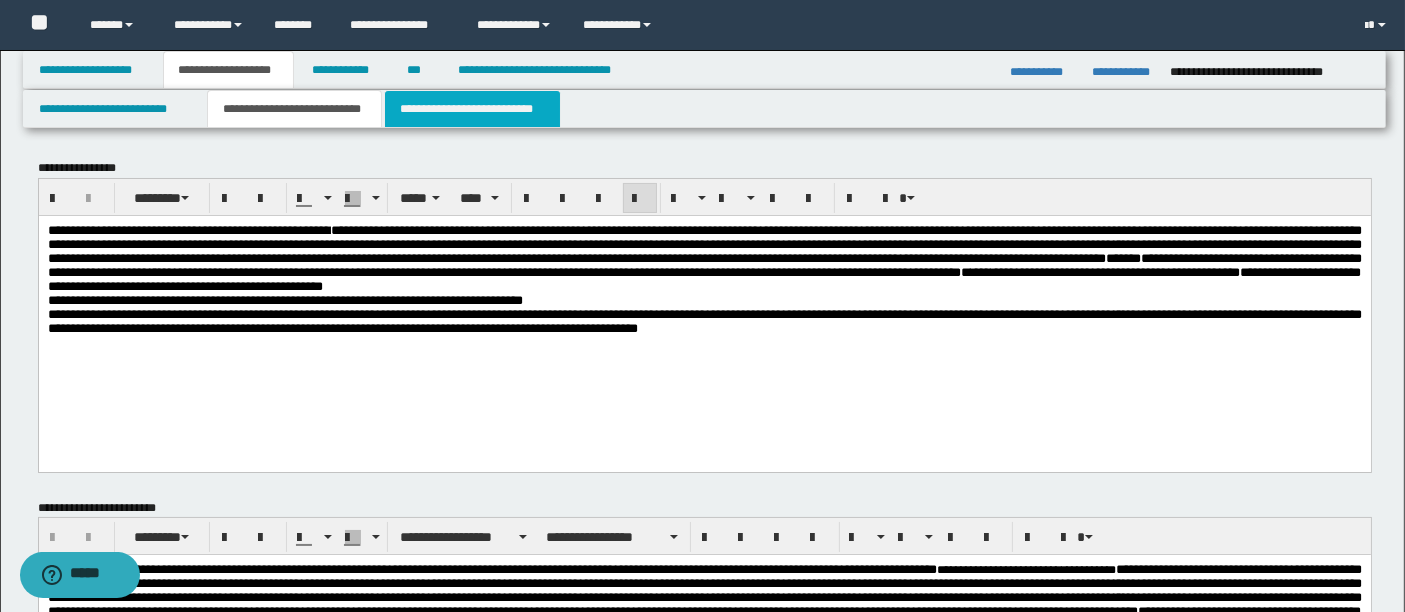 click on "**********" at bounding box center [472, 109] 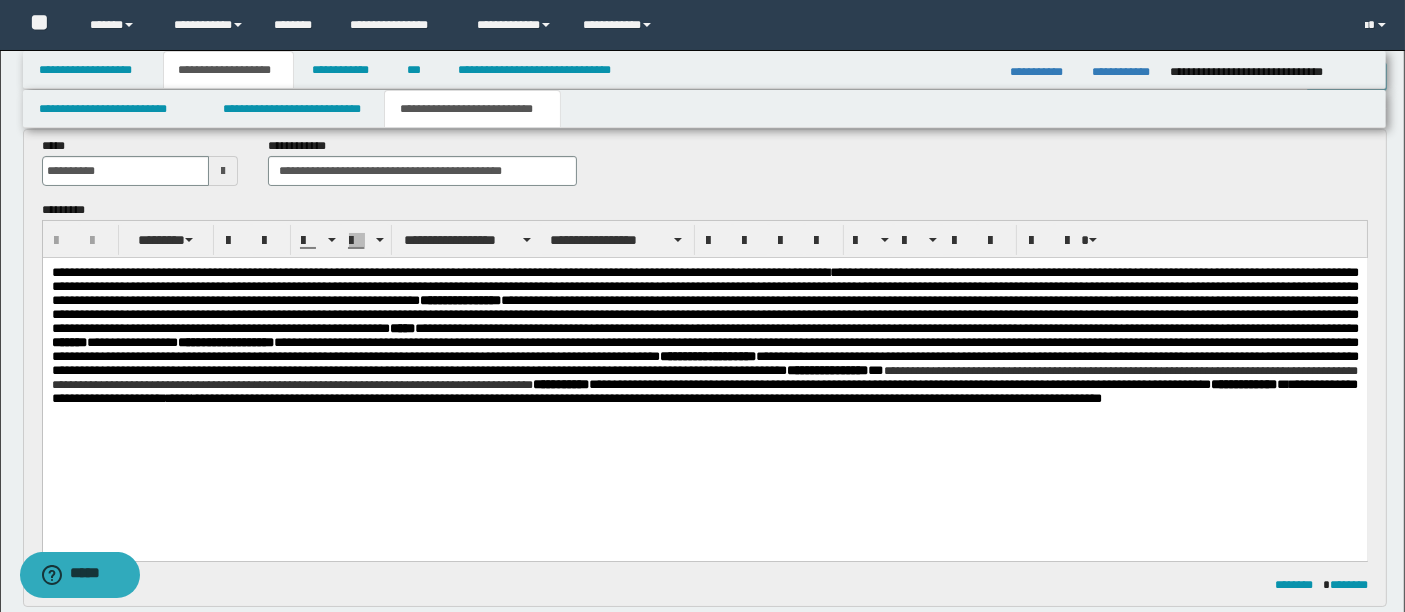 scroll, scrollTop: 105, scrollLeft: 0, axis: vertical 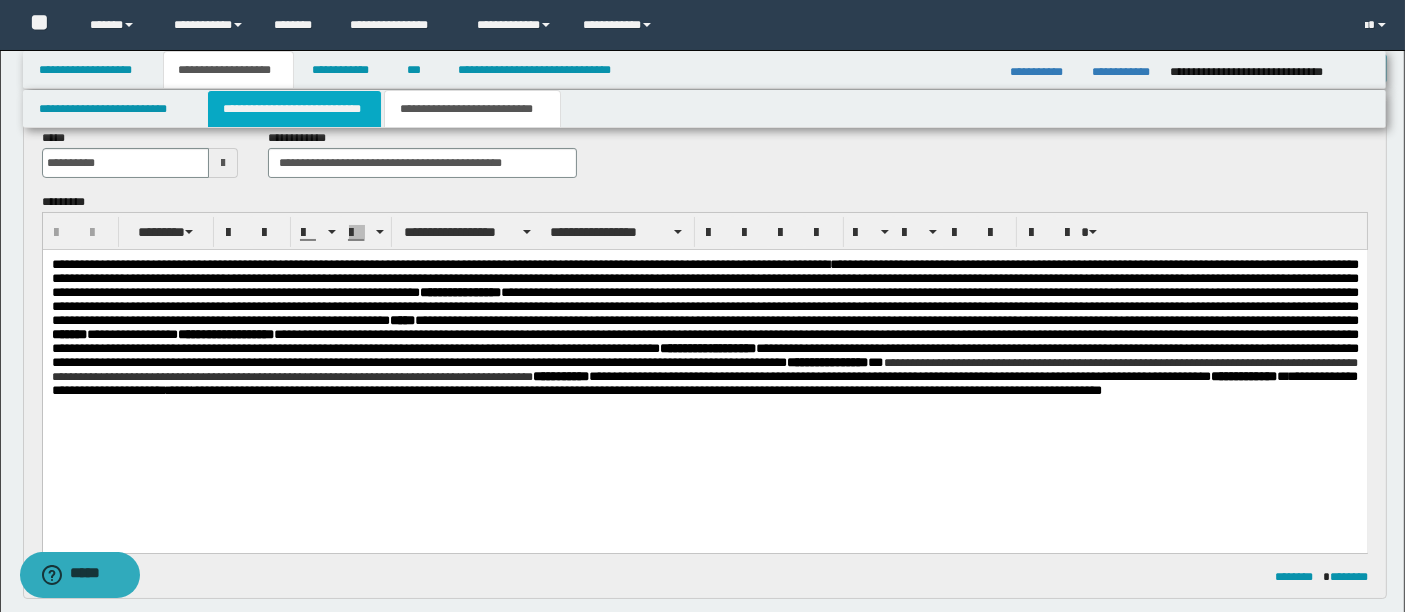 click on "**********" at bounding box center (294, 109) 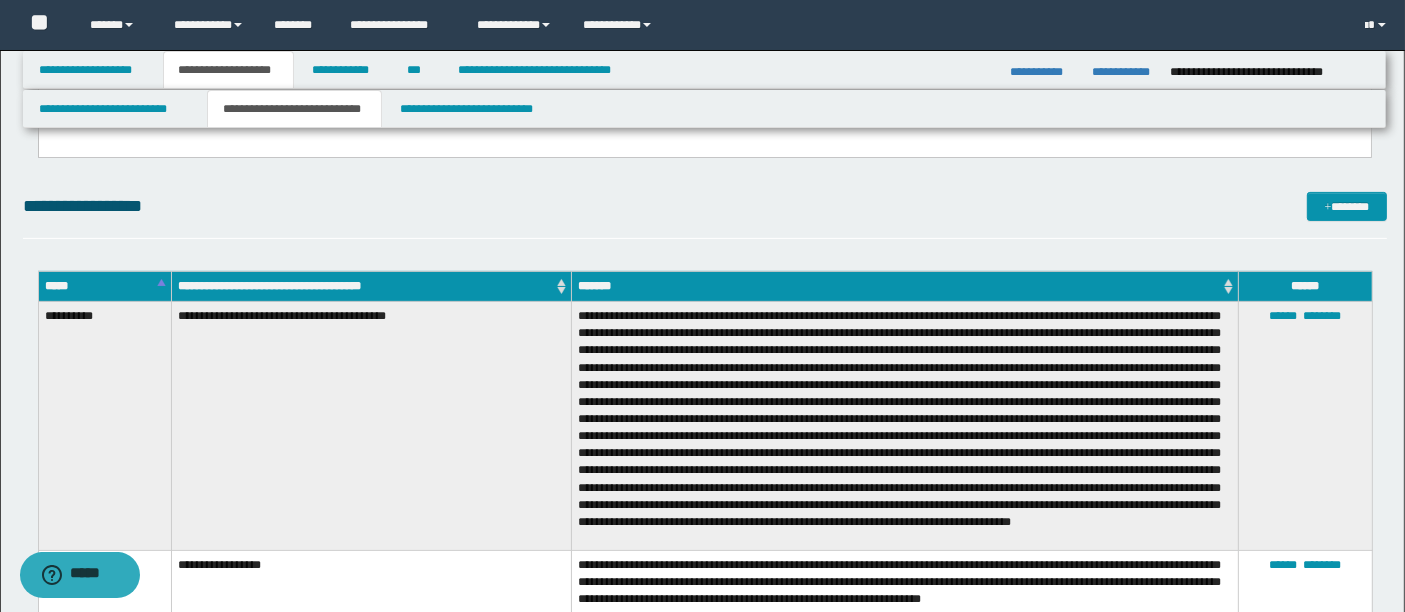scroll, scrollTop: 622, scrollLeft: 0, axis: vertical 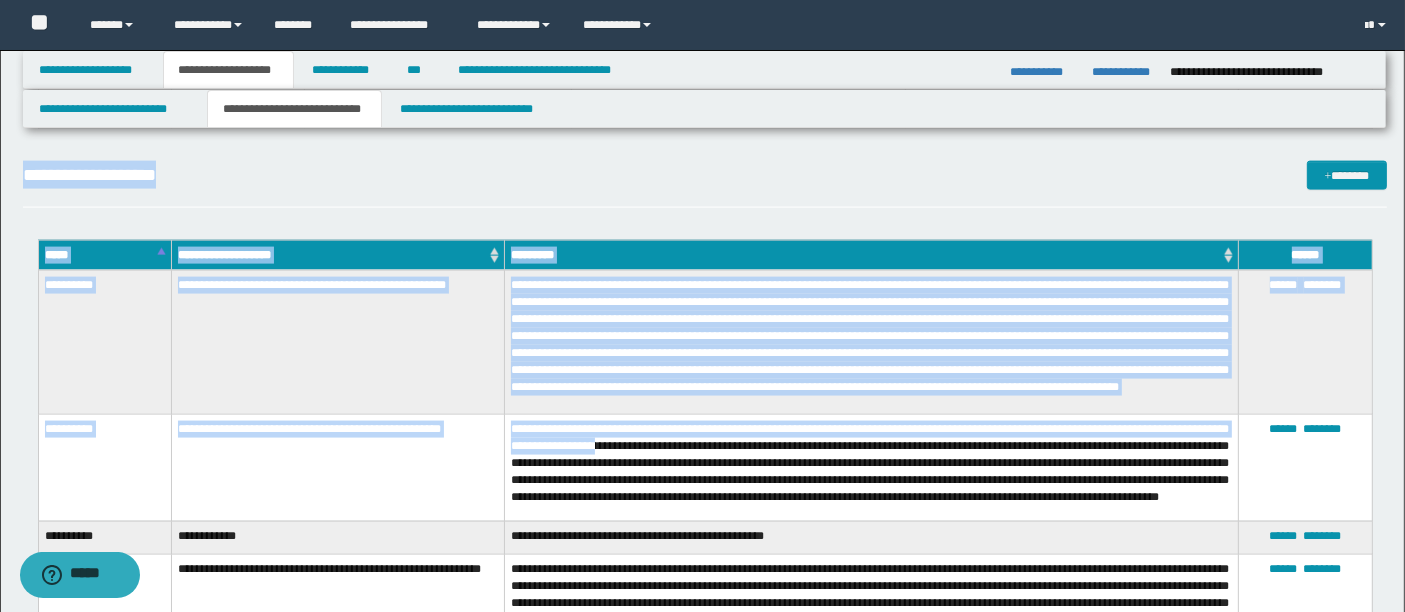 drag, startPoint x: 45, startPoint y: 316, endPoint x: 701, endPoint y: 458, distance: 671.193 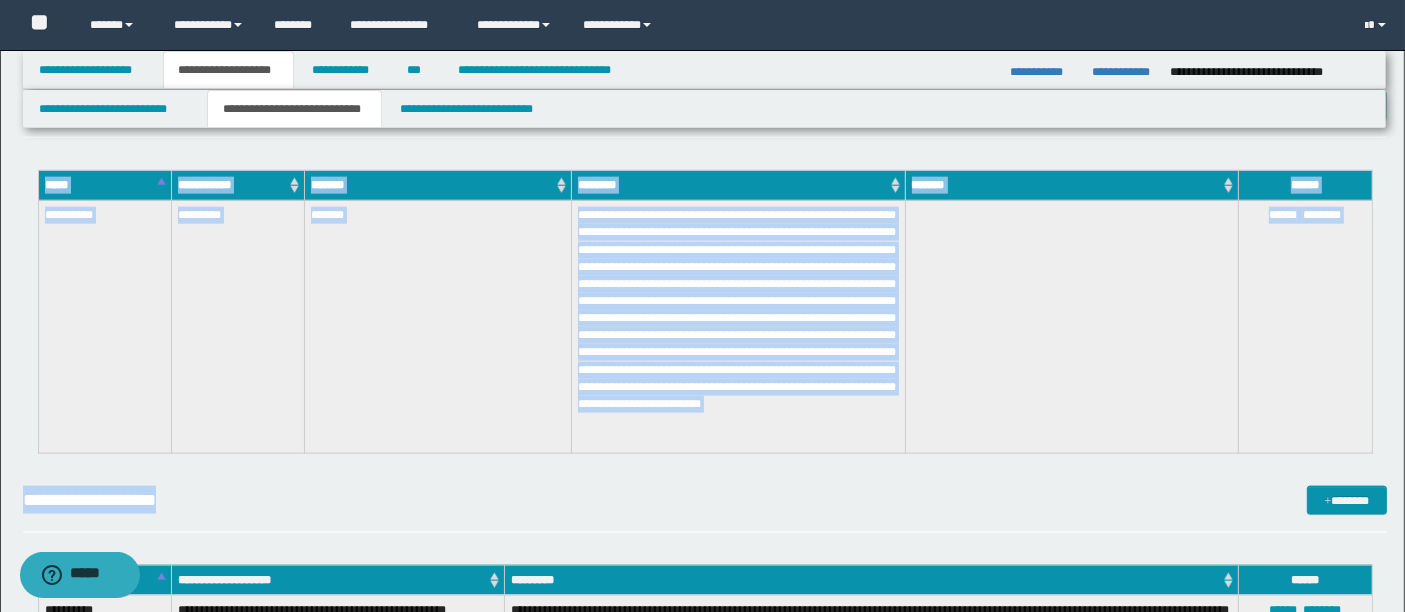 scroll, scrollTop: 2495, scrollLeft: 0, axis: vertical 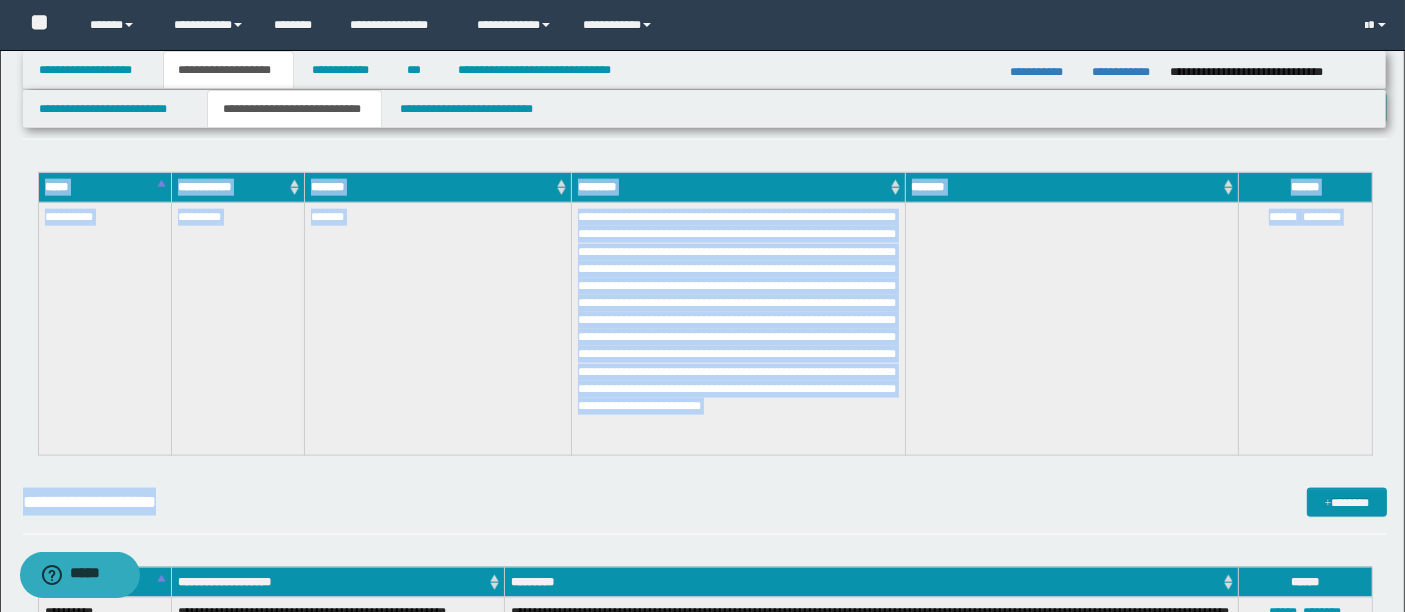 copy on "**********" 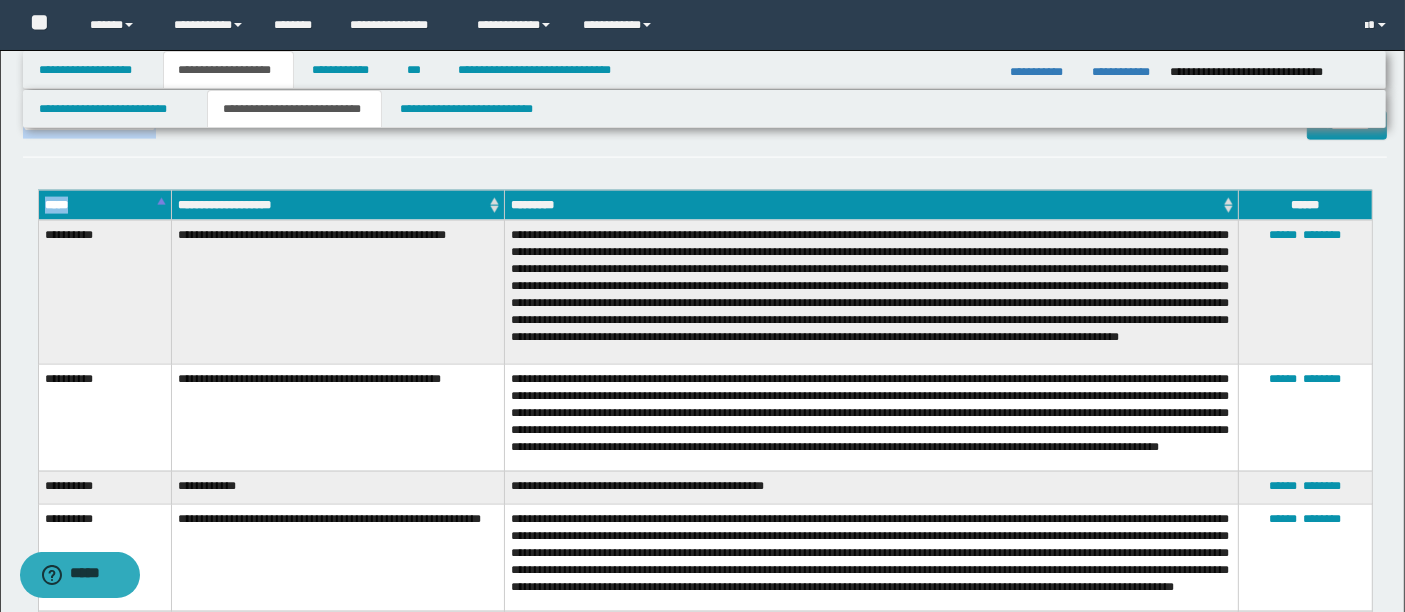scroll, scrollTop: 2877, scrollLeft: 0, axis: vertical 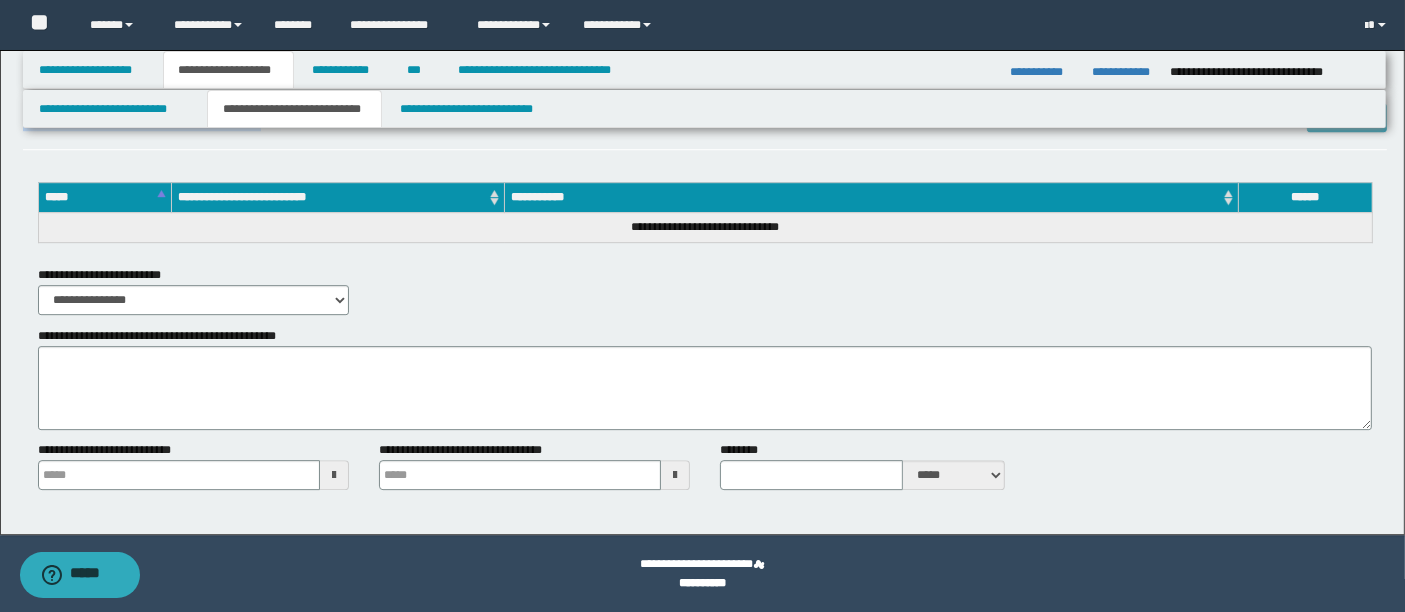 drag, startPoint x: 44, startPoint y: 230, endPoint x: 760, endPoint y: 165, distance: 718.94434 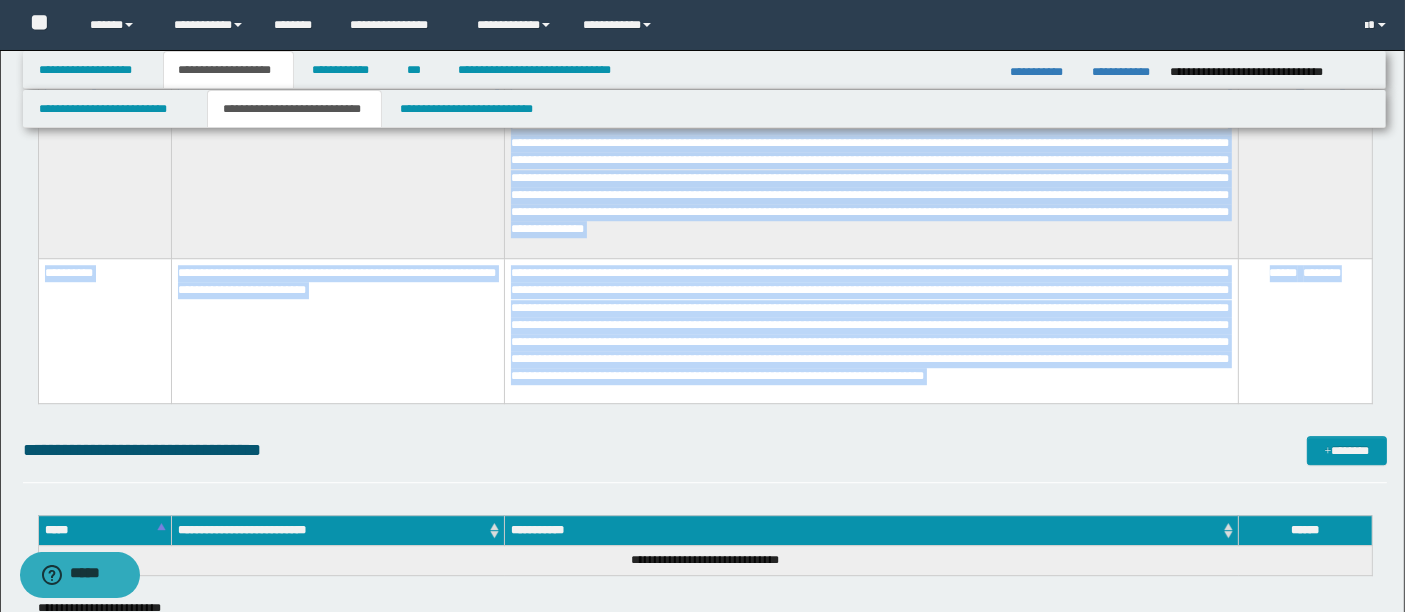 scroll, scrollTop: 5692, scrollLeft: 0, axis: vertical 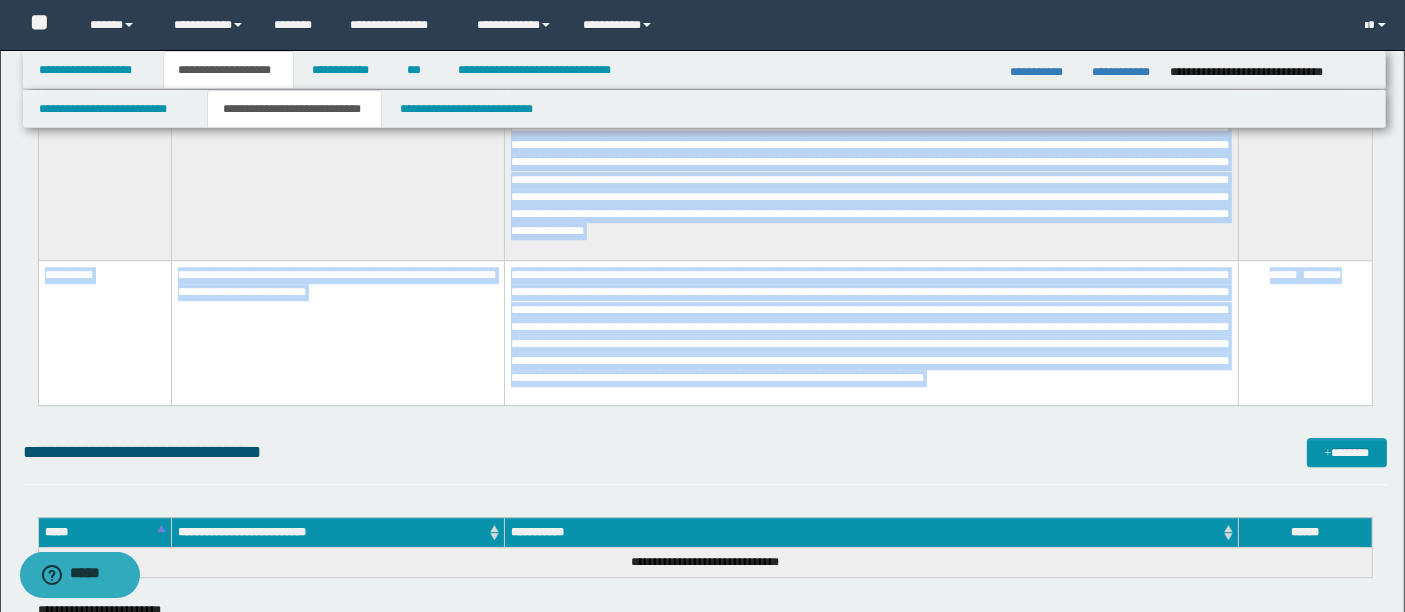 copy on "**********" 